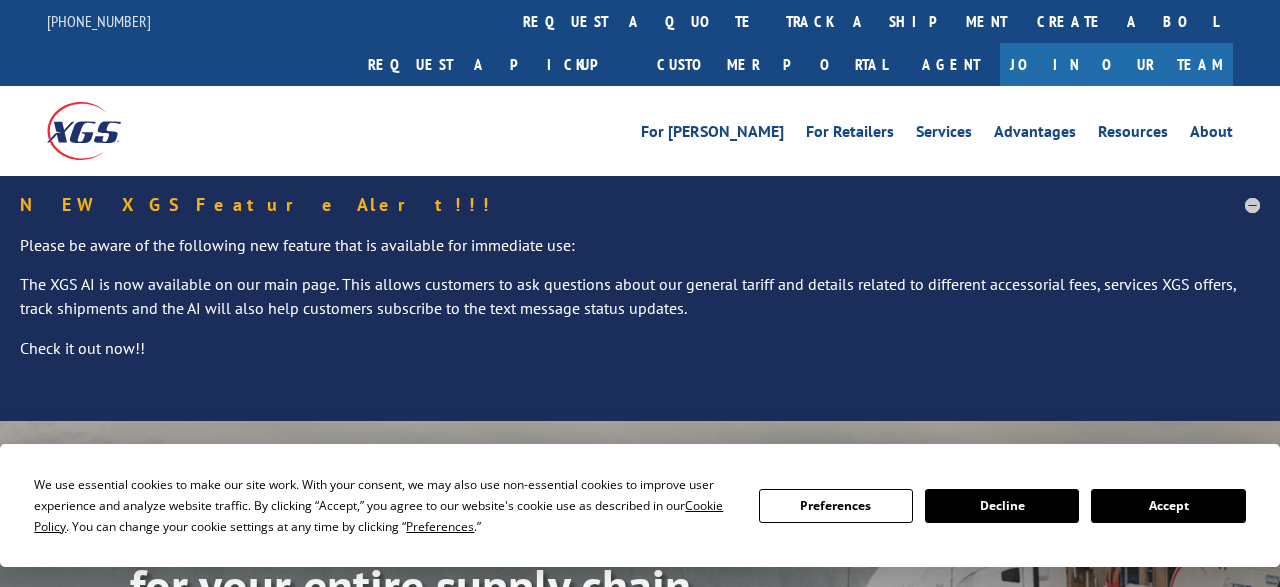 scroll, scrollTop: 0, scrollLeft: 0, axis: both 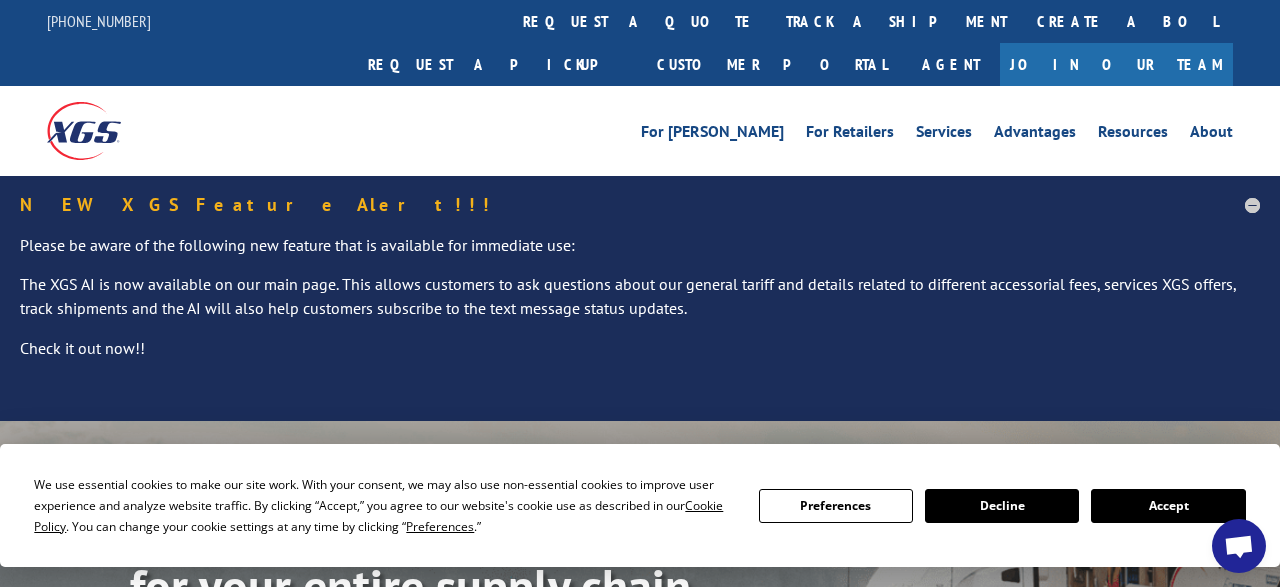 click on "NEW XGS Feature Alert!!!" at bounding box center [640, 205] 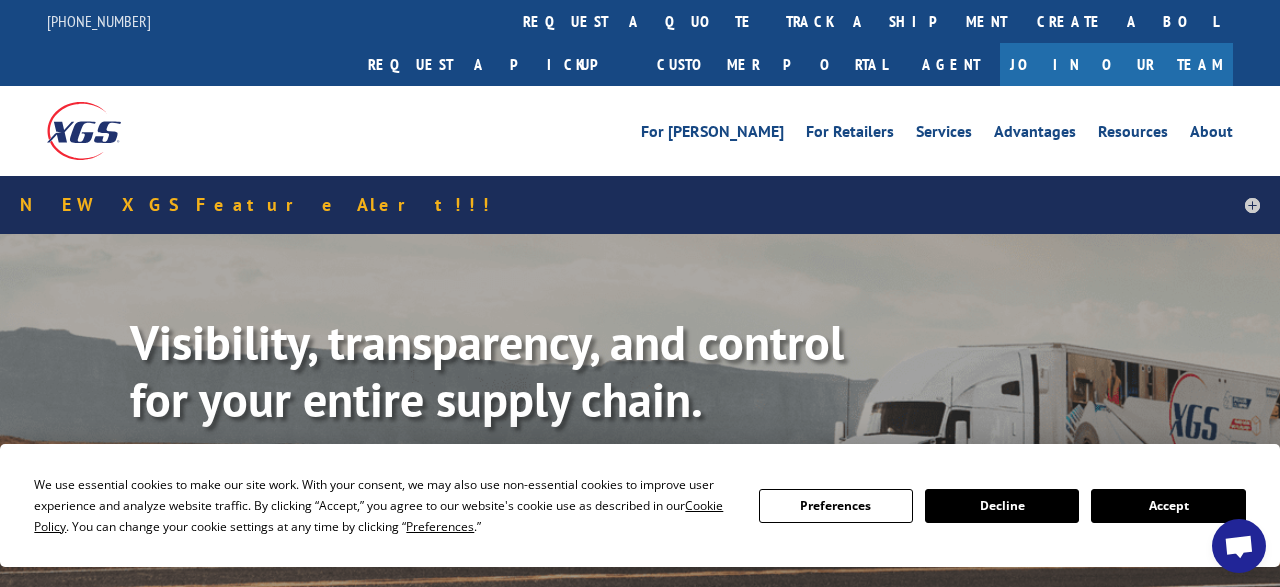click on "Decline" at bounding box center (1002, 506) 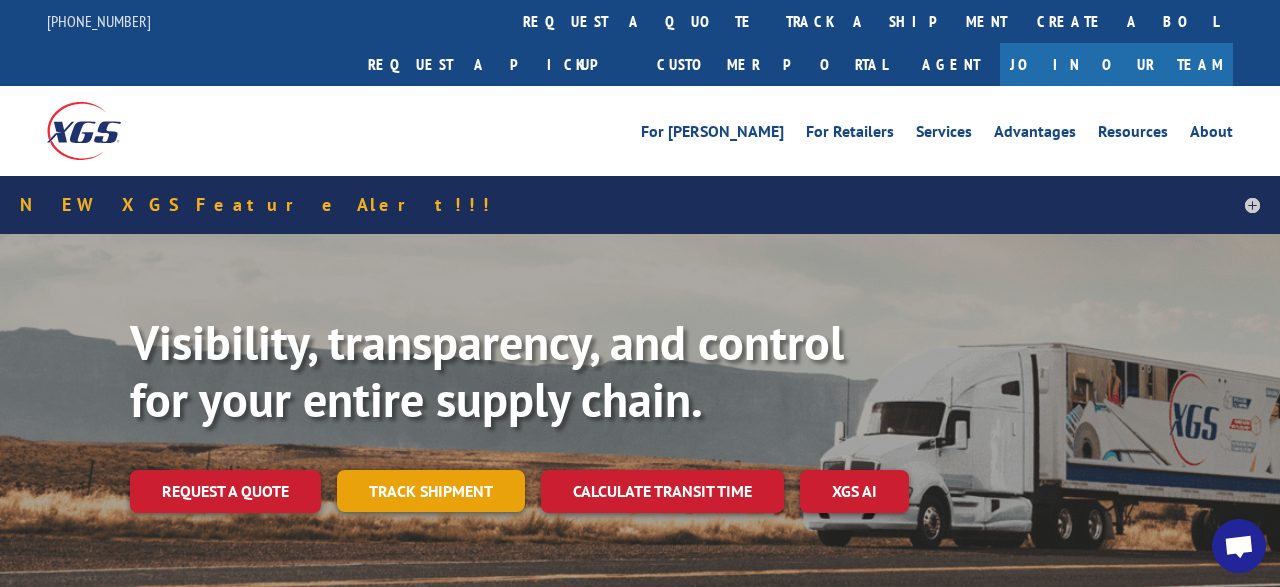 click on "Track shipment" at bounding box center (431, 491) 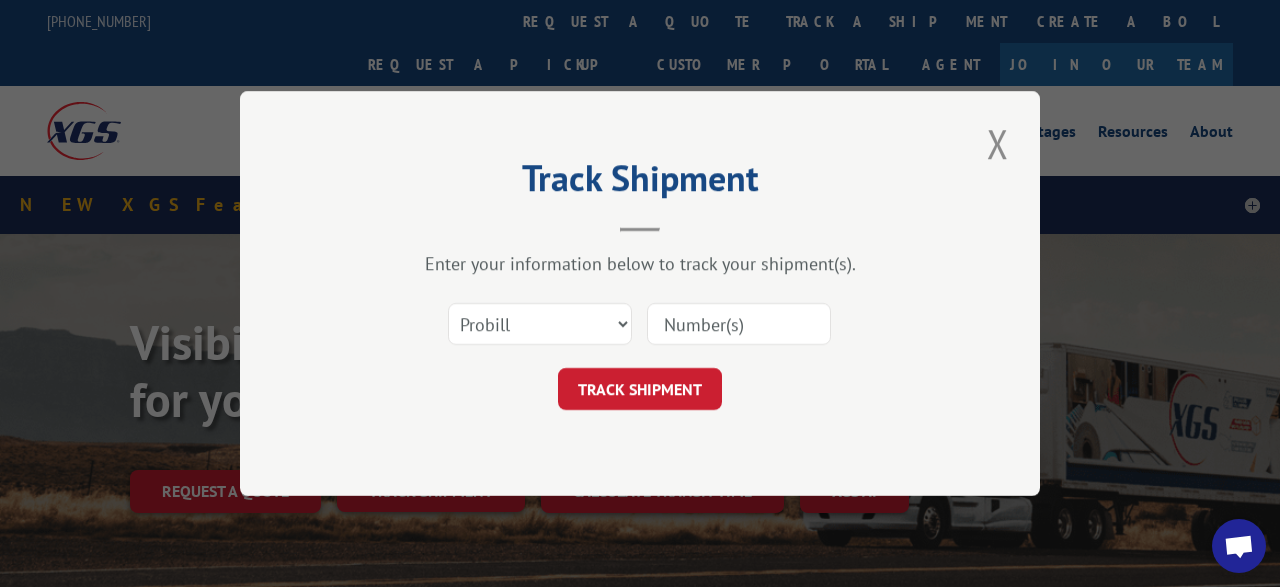 click at bounding box center (739, 324) 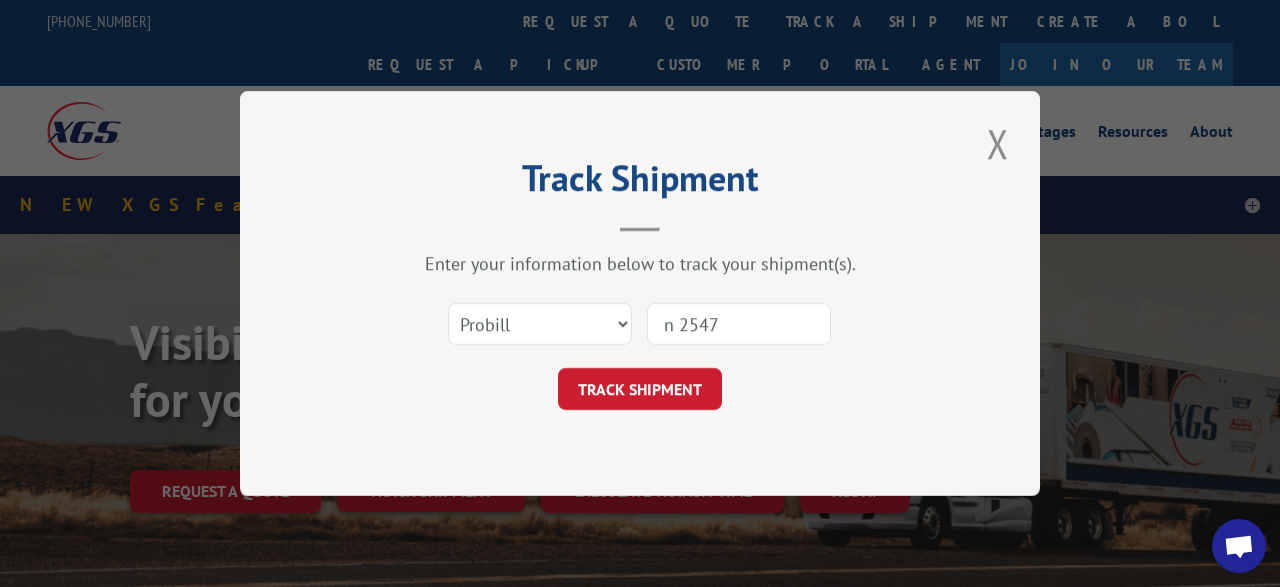 type on "n 25478" 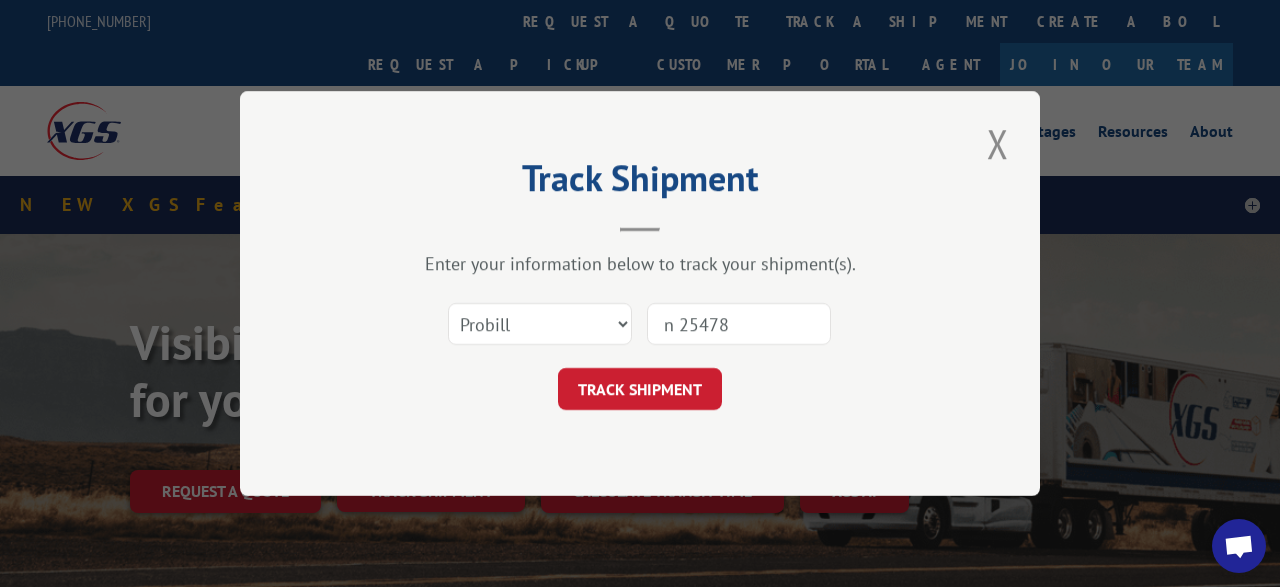 click on "TRACK SHIPMENT" at bounding box center (640, 389) 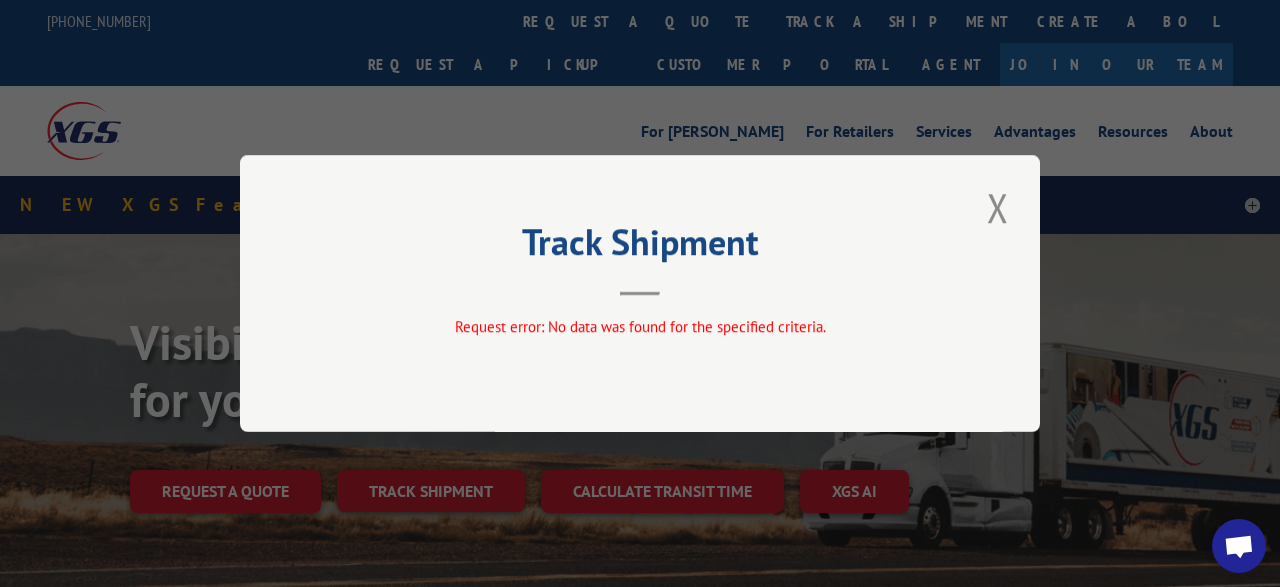 click on "Track Shipment" at bounding box center (640, 262) 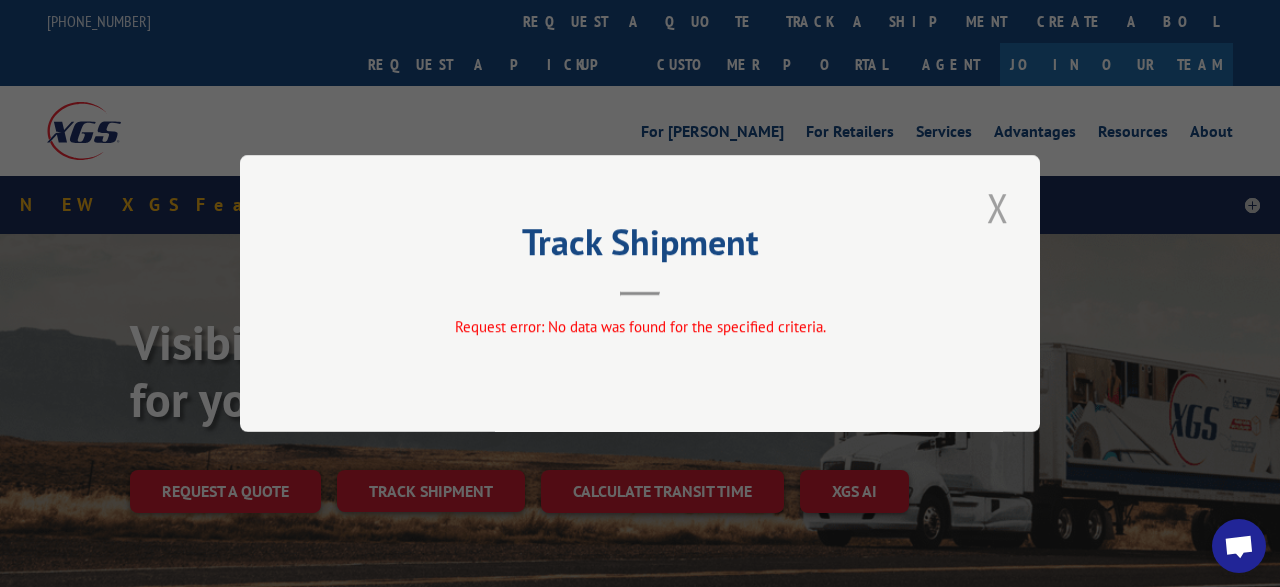 click at bounding box center [998, 207] 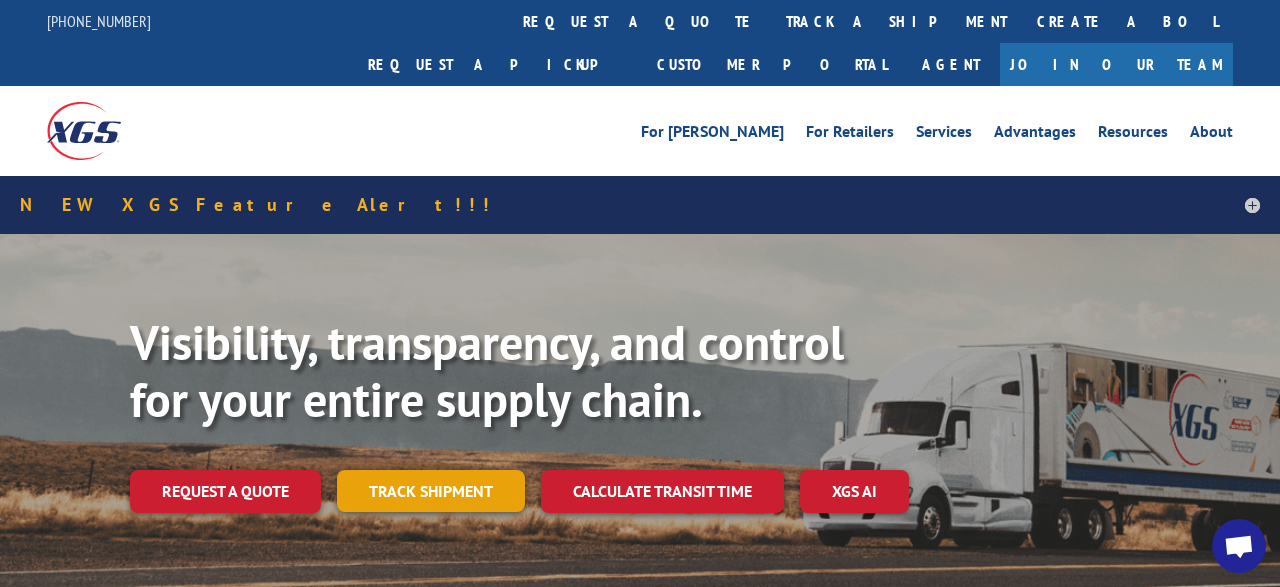 click on "Track shipment" at bounding box center (431, 491) 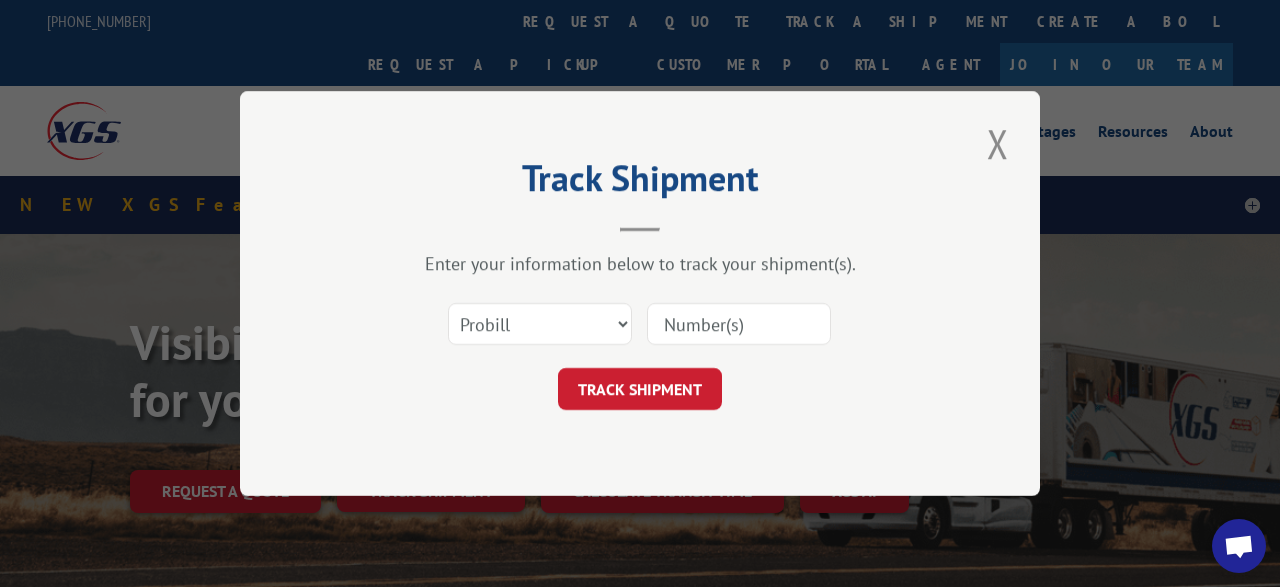 click at bounding box center (739, 324) 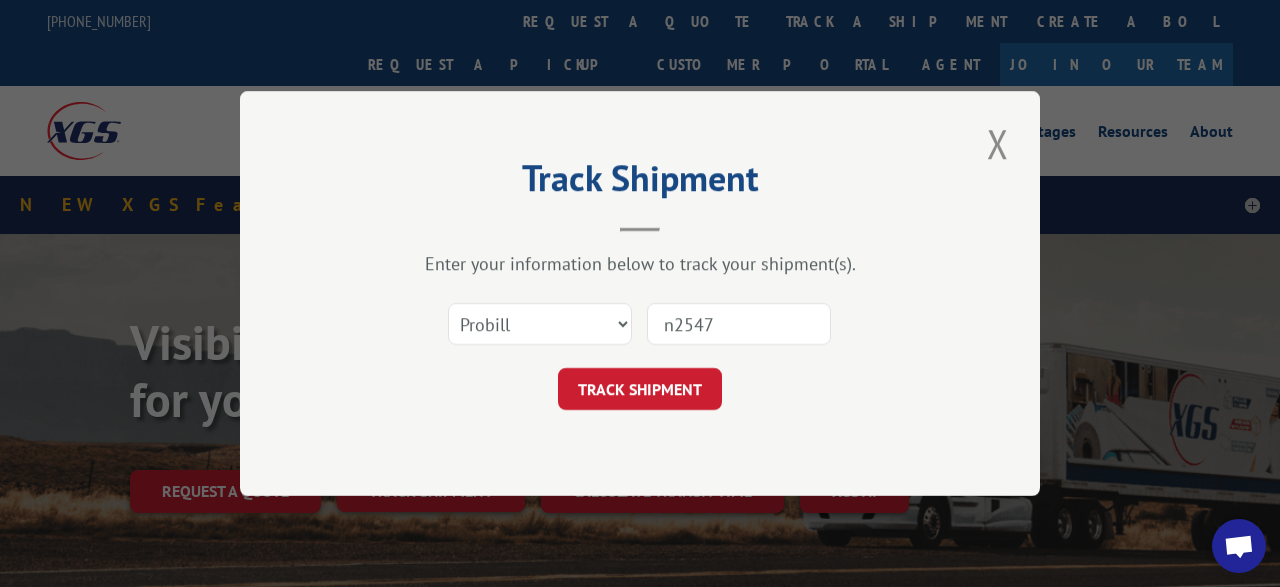 type on "n25478" 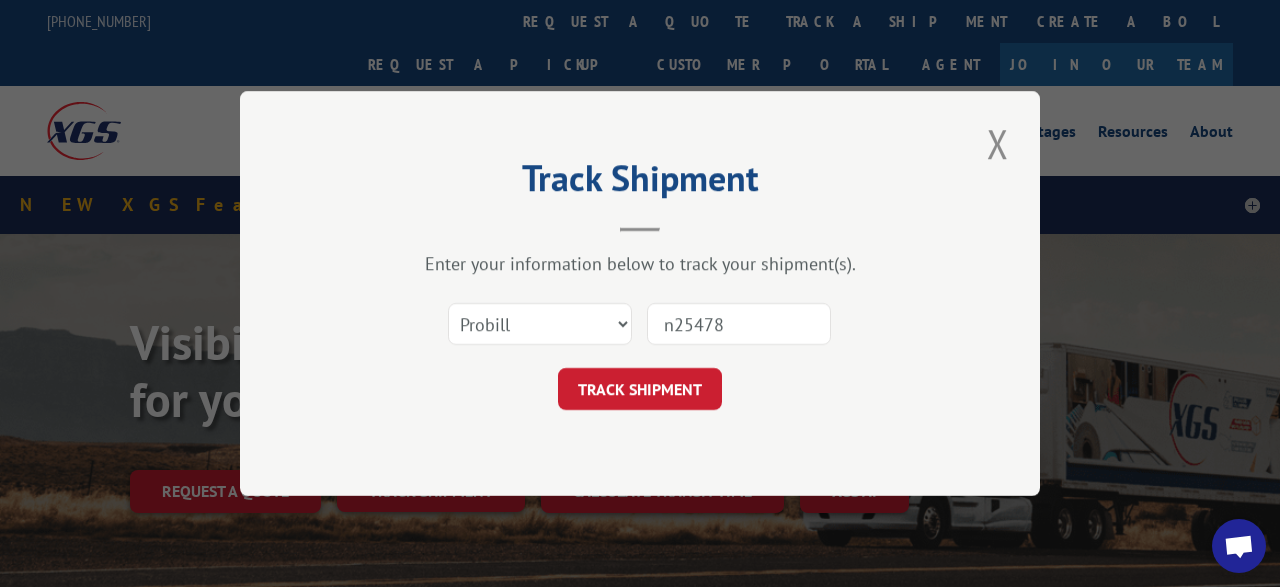 click on "TRACK SHIPMENT" at bounding box center (640, 389) 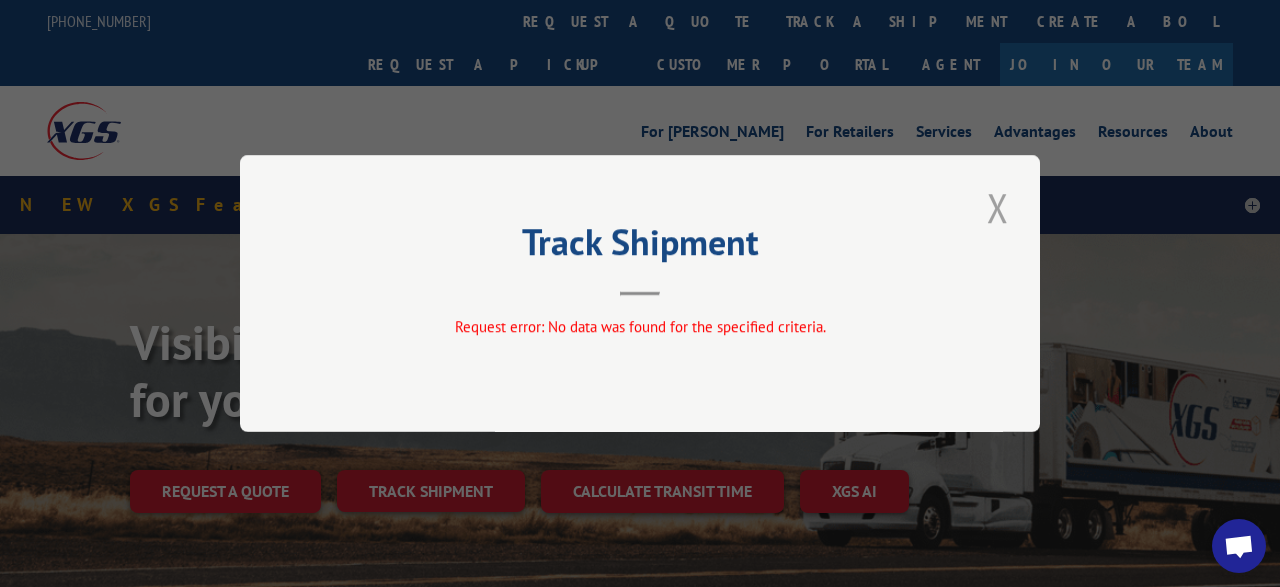 click at bounding box center (998, 207) 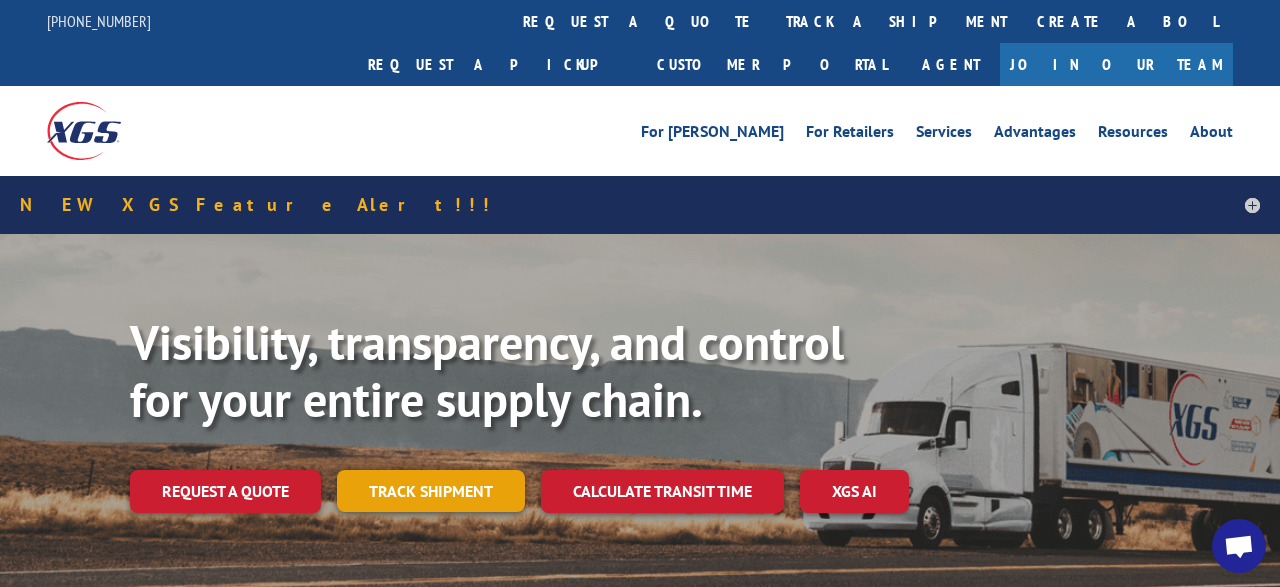 click on "Track shipment" at bounding box center [431, 491] 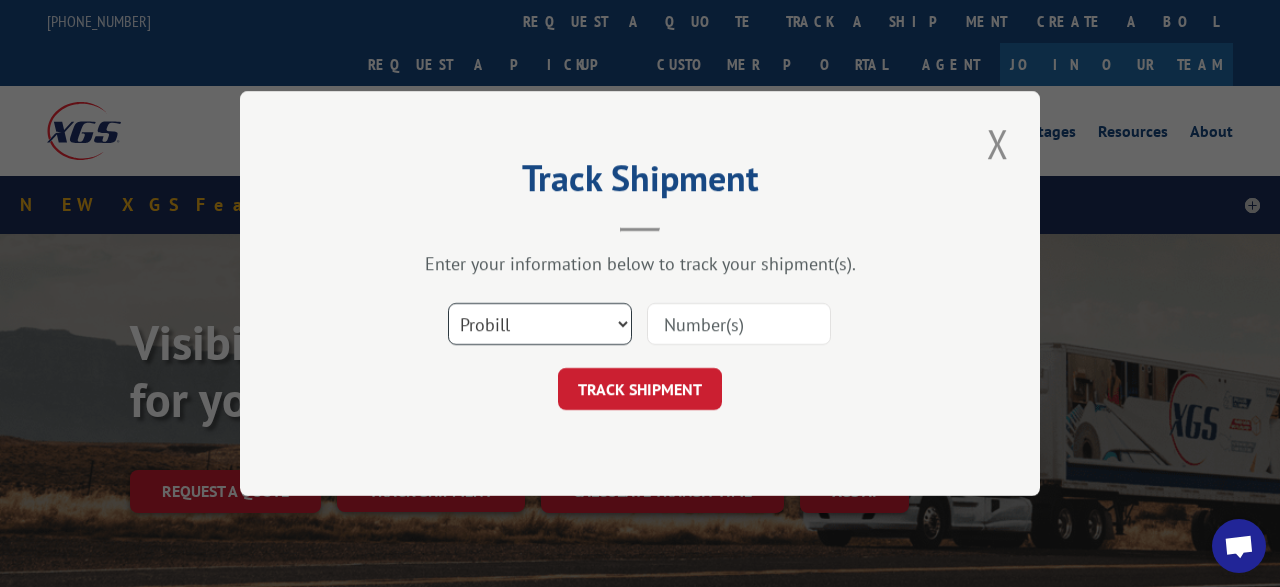 click on "Select category... Probill BOL PO" at bounding box center (540, 324) 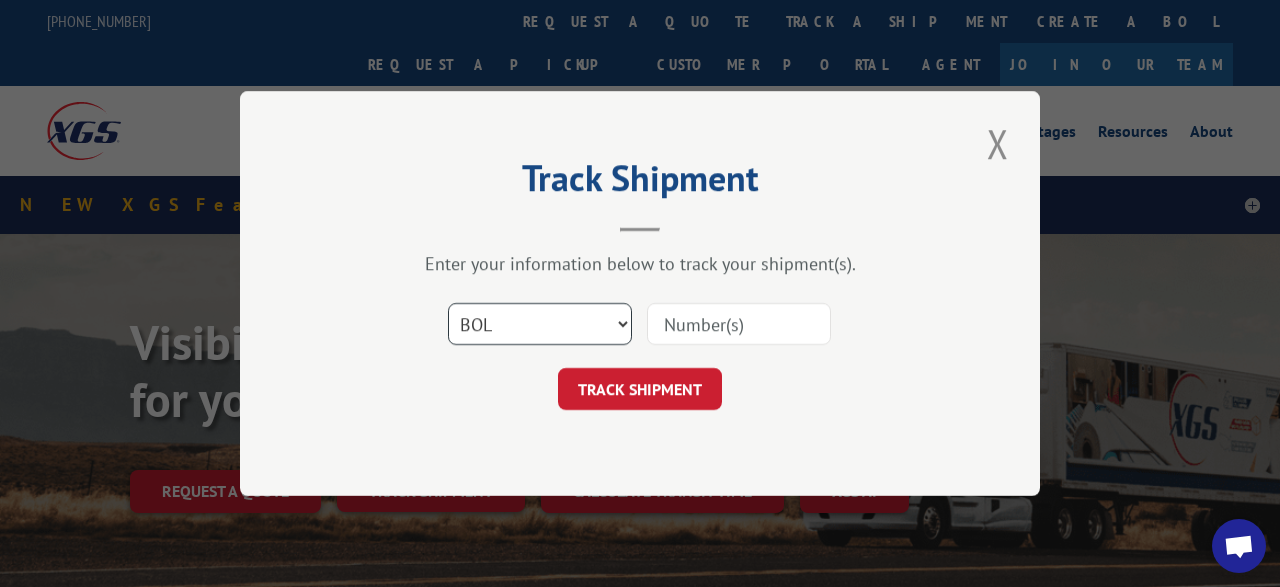 click on "BOL" at bounding box center [0, 0] 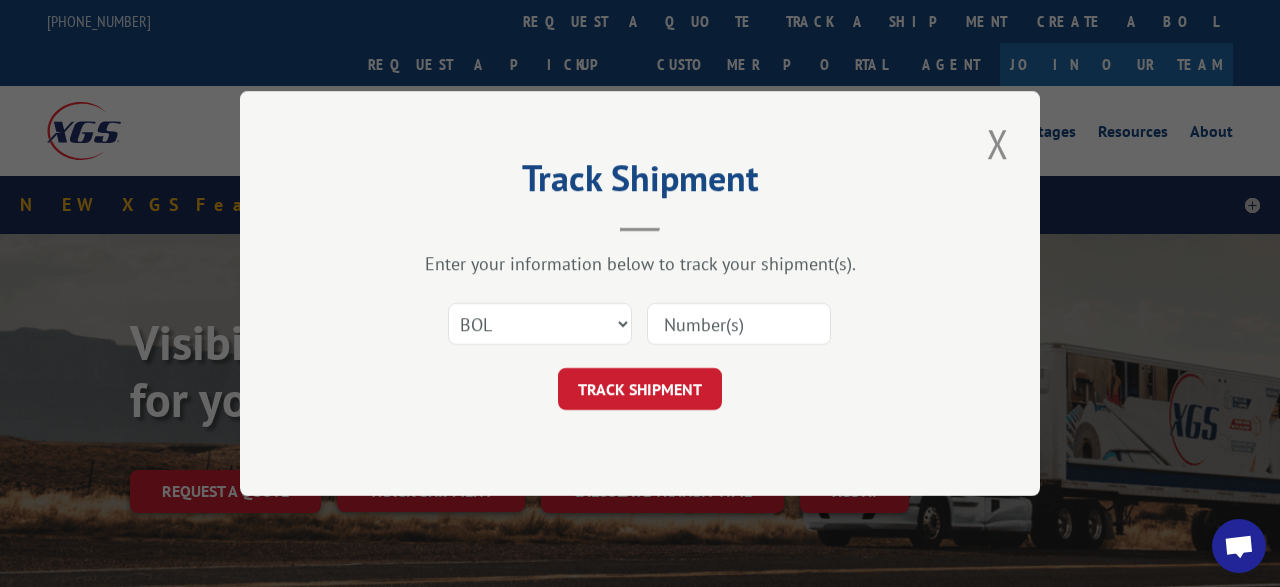 click at bounding box center (739, 324) 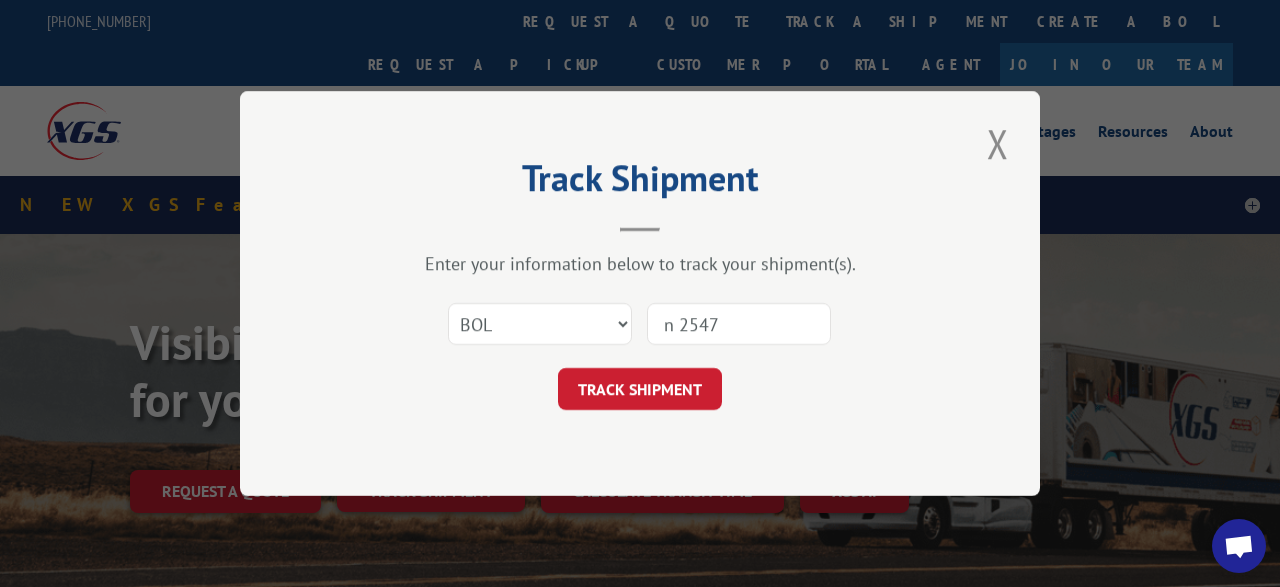 type on "n 25478" 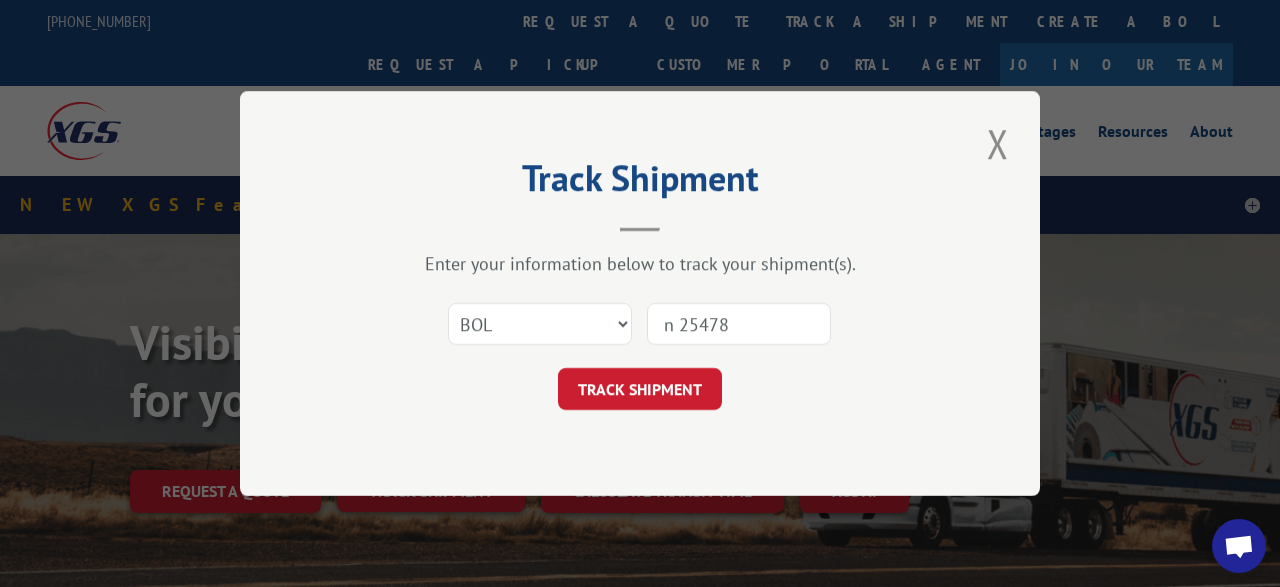 click on "TRACK SHIPMENT" at bounding box center [640, 389] 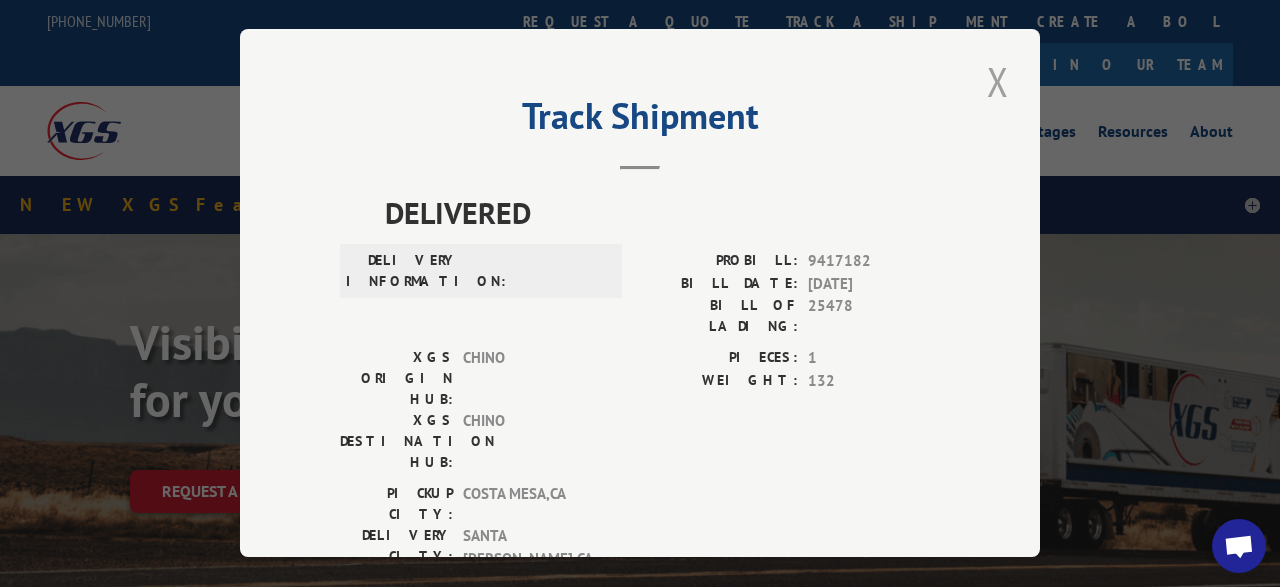 click at bounding box center [998, 81] 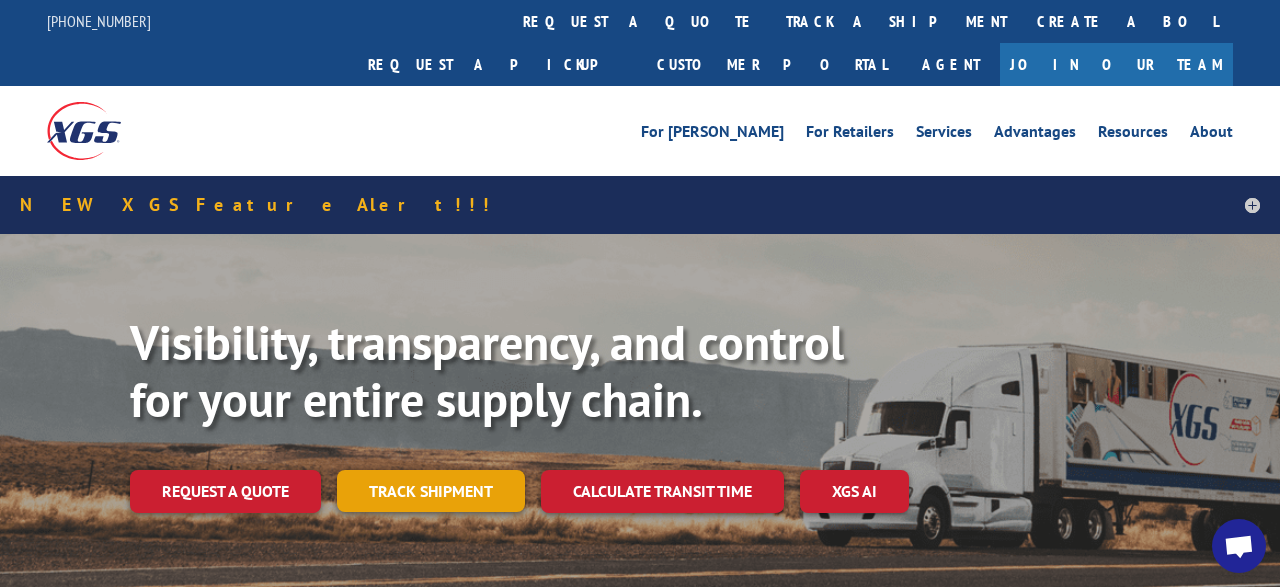 click on "Track shipment" at bounding box center [431, 491] 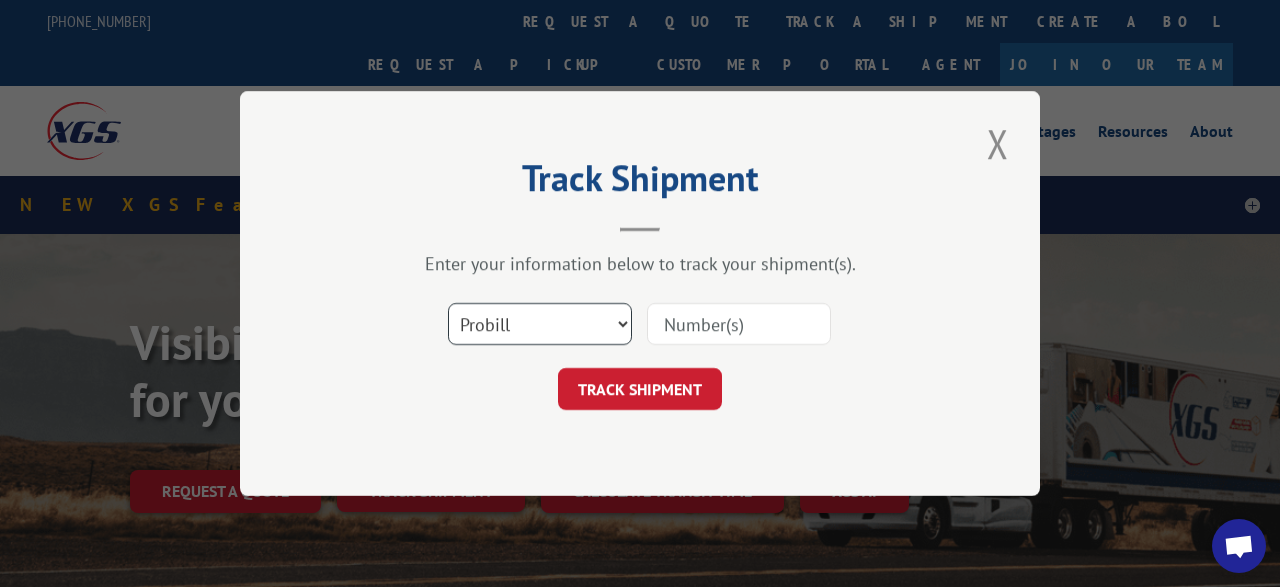 click on "Select category... Probill BOL PO" at bounding box center (540, 324) 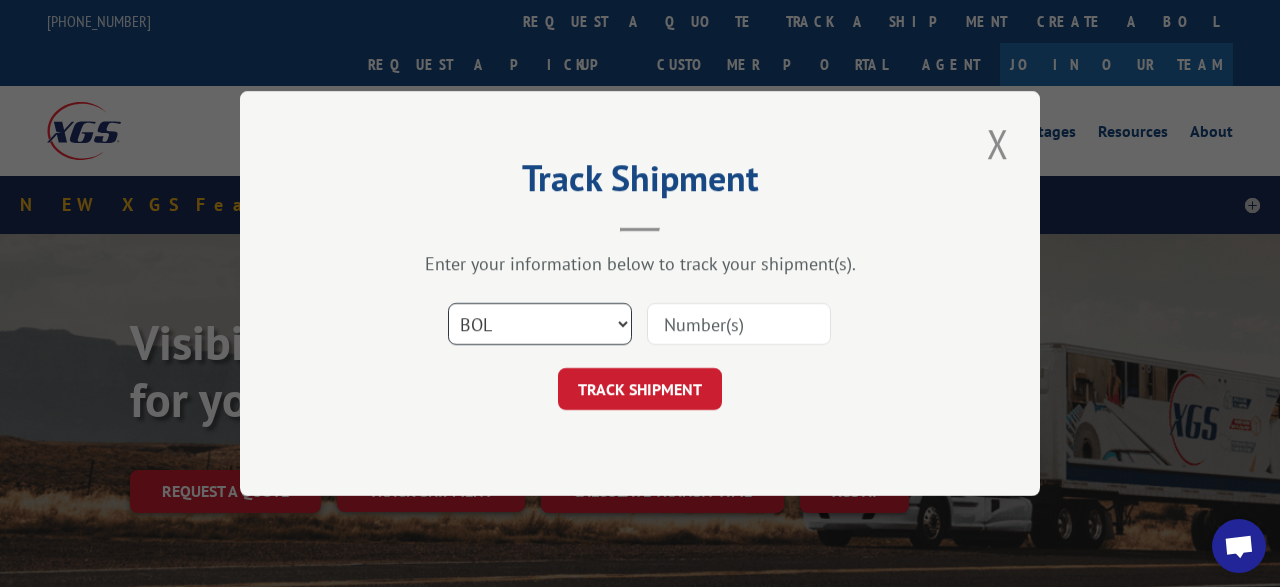 click on "BOL" at bounding box center [0, 0] 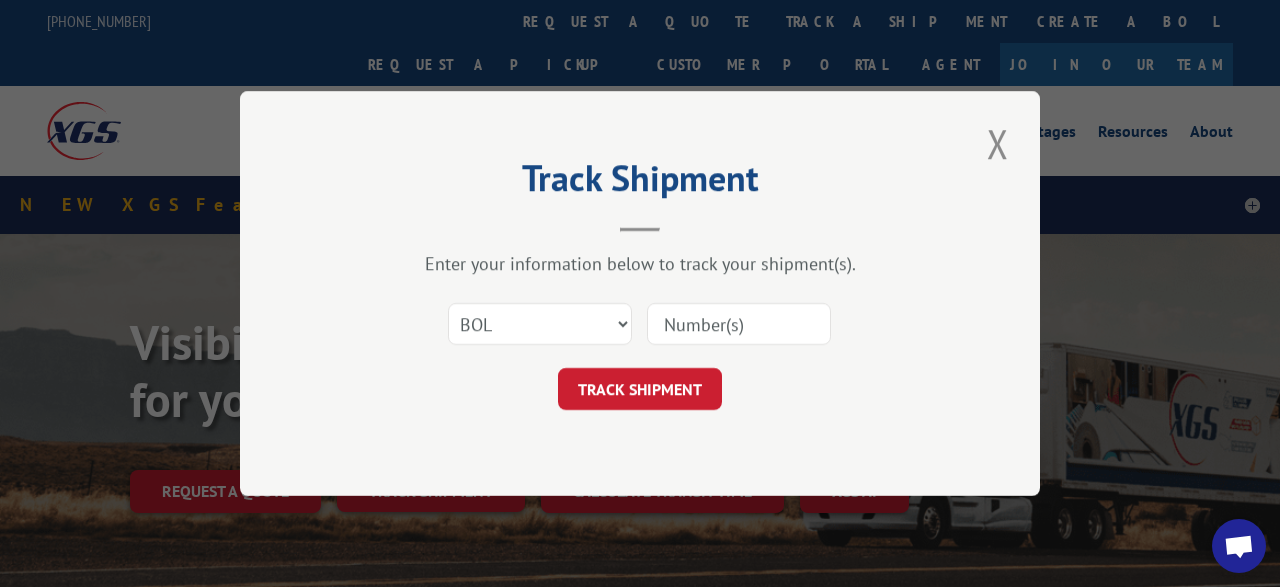 click at bounding box center (739, 324) 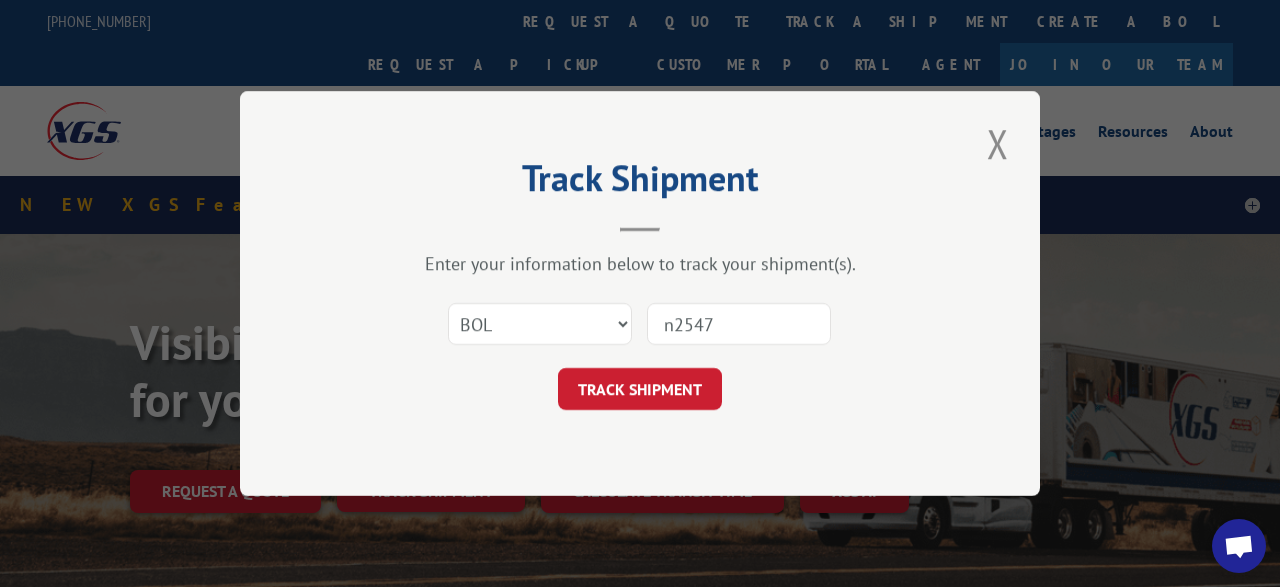 type on "n25478" 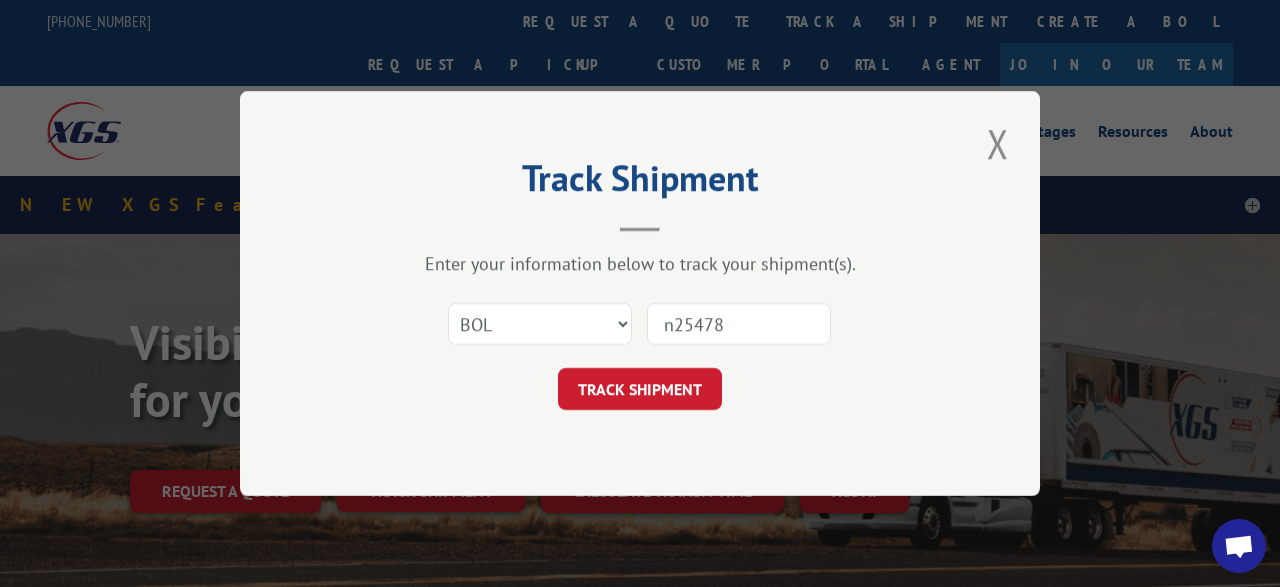 click on "TRACK SHIPMENT" at bounding box center (640, 389) 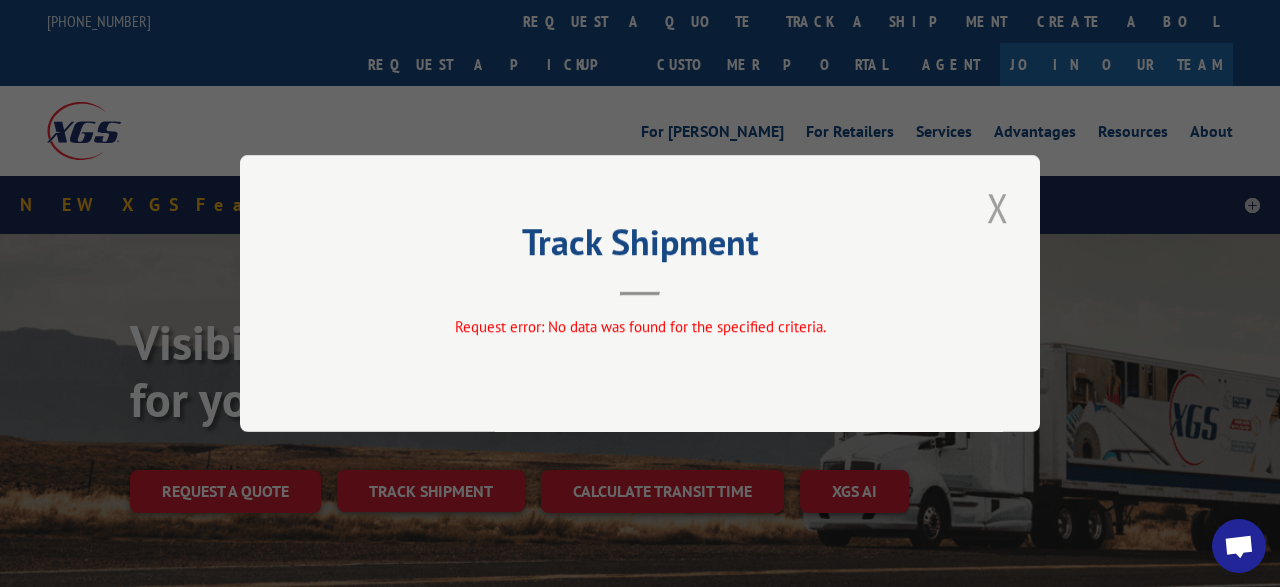 click at bounding box center (998, 207) 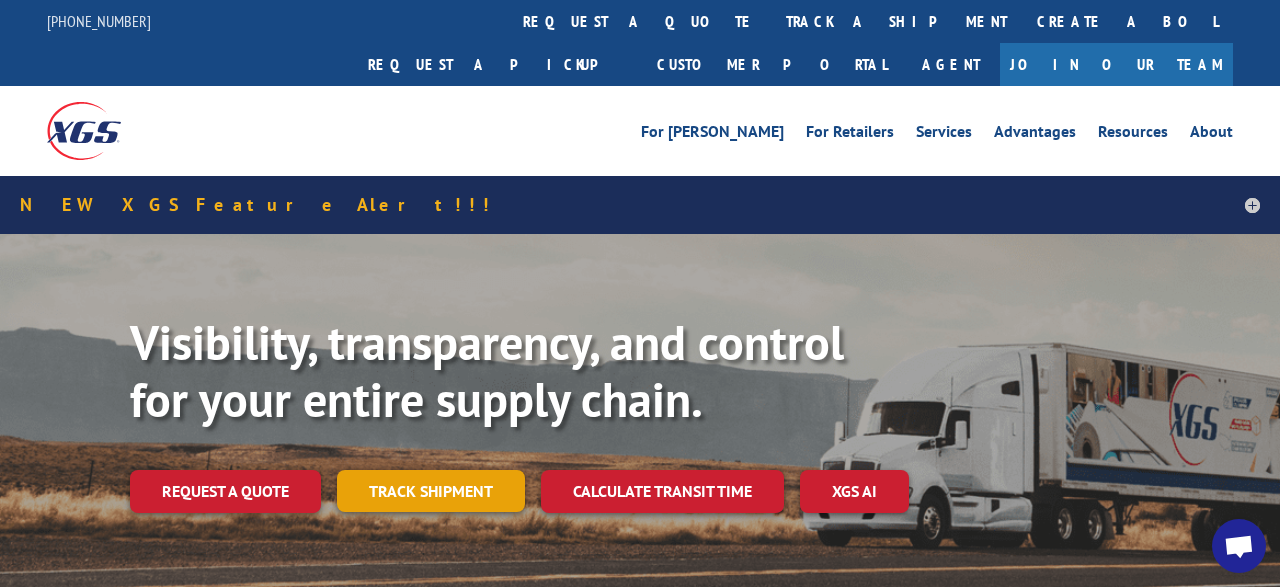 click on "Track shipment" at bounding box center (431, 491) 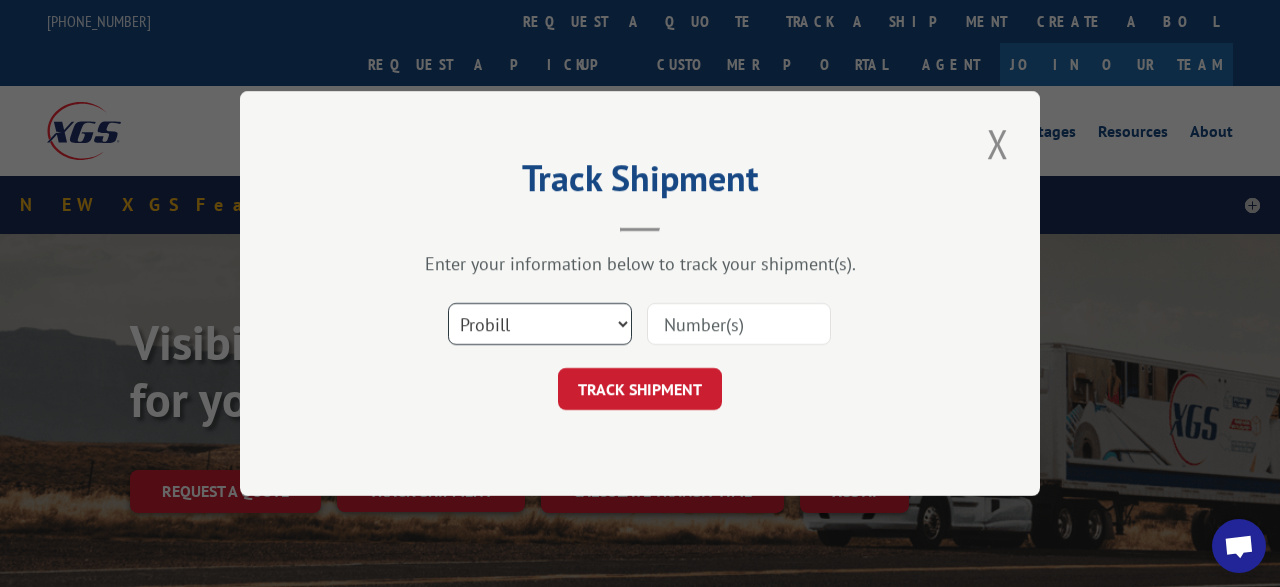click on "Select category... Probill BOL PO" at bounding box center (540, 324) 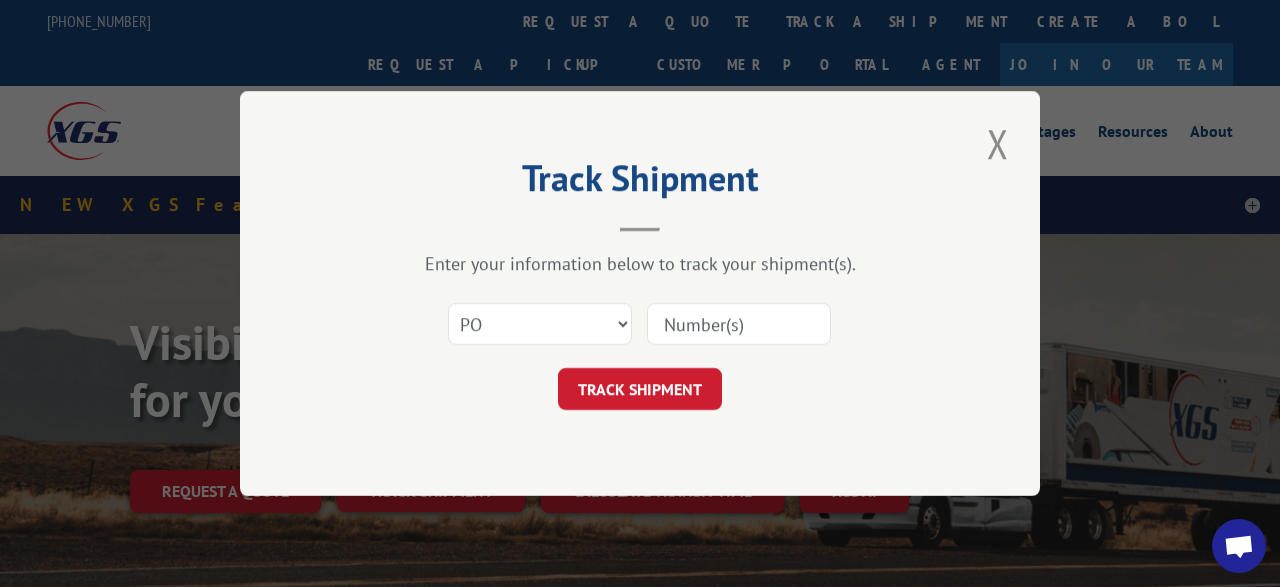 click at bounding box center [739, 324] 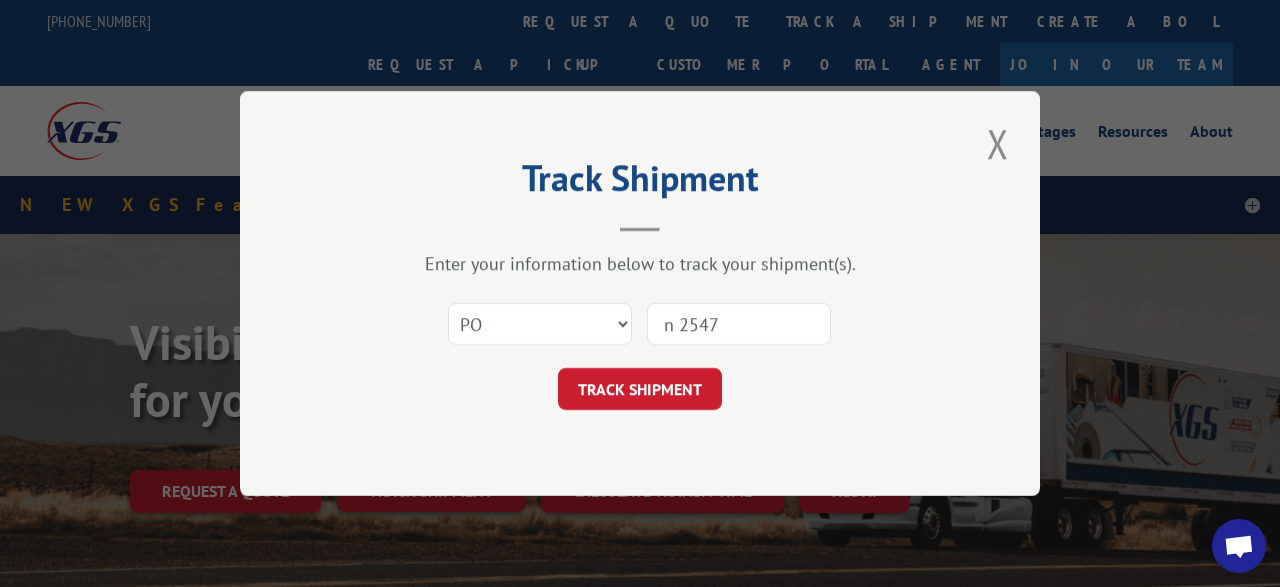 type on "n 25478" 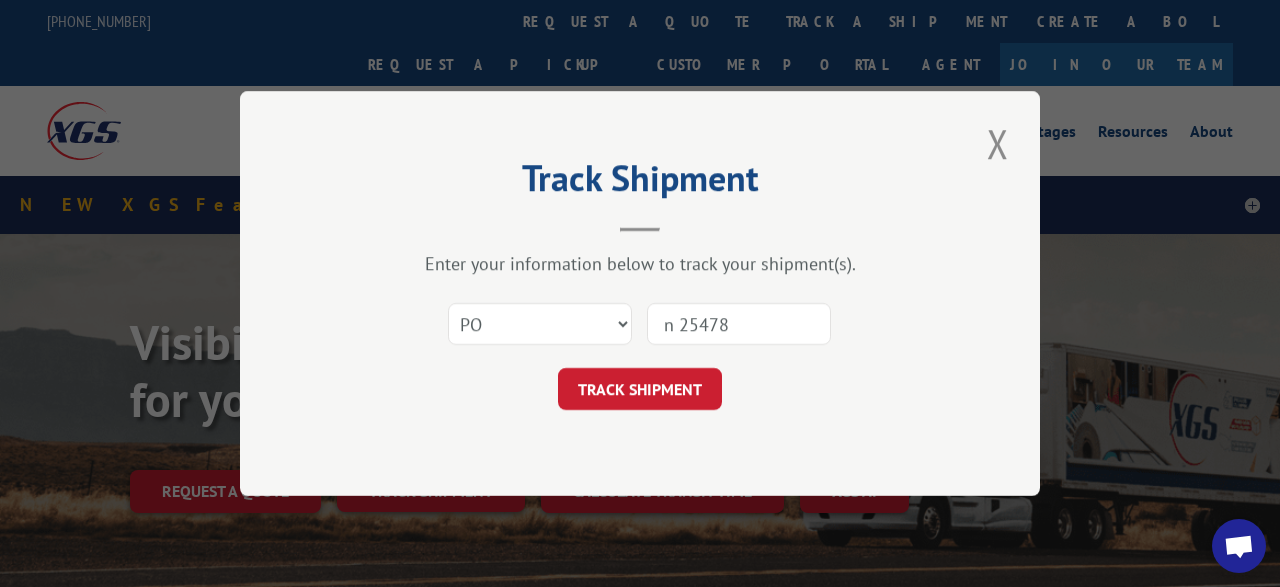 click on "TRACK SHIPMENT" at bounding box center [640, 389] 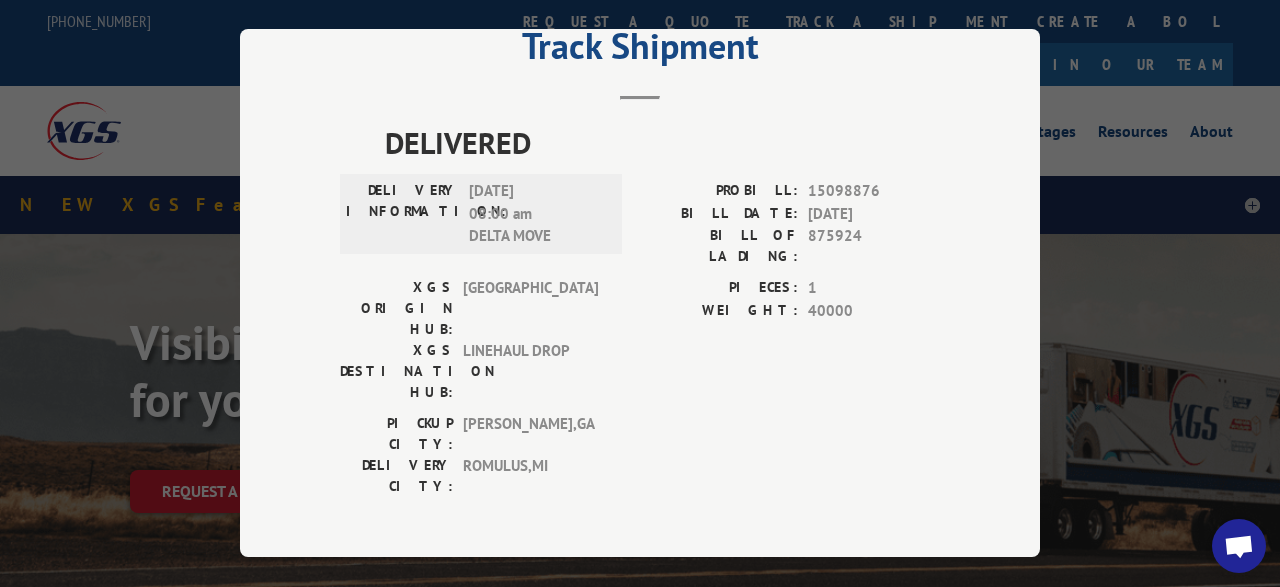 scroll, scrollTop: 108, scrollLeft: 0, axis: vertical 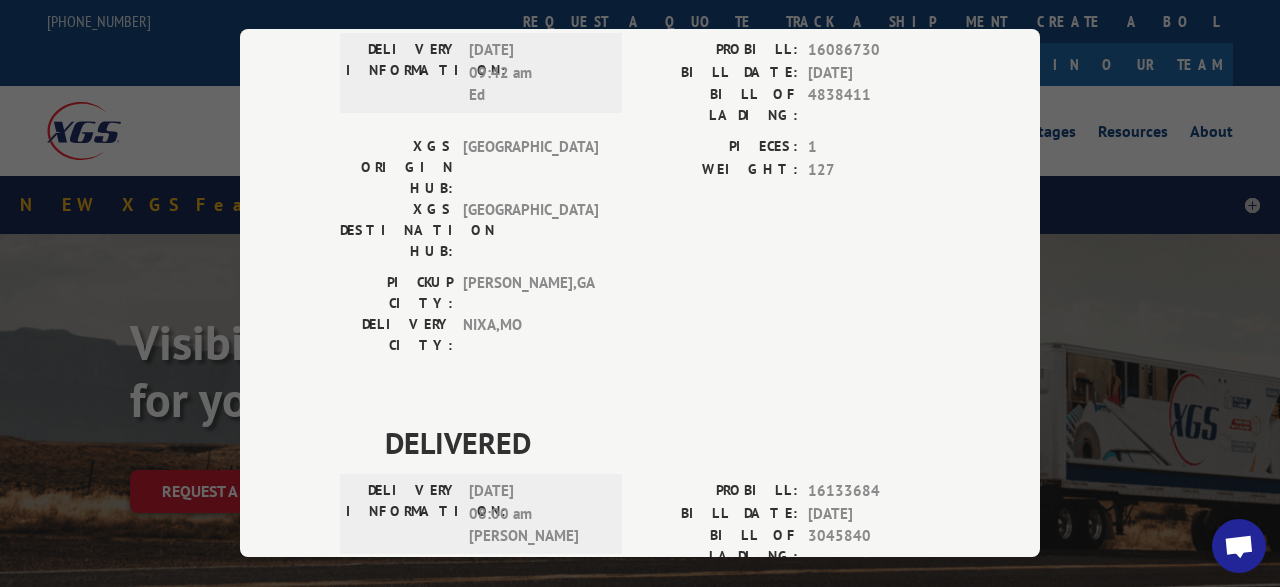 click on "Track Shipment DELIVERED DELIVERY INFORMATION: [DATE] 08:00 am DELTA MOVE PROBILL: 15098876 BILL DATE: [DATE] BILL OF LADING: 875924 XGS ORIGIN HUB: TUNNEL HILL XGS DESTINATION HUB: LINEHAUL DROP PIECES: 1 WEIGHT: 40000 [GEOGRAPHIC_DATA]: [GEOGRAPHIC_DATA] ,  [GEOGRAPHIC_DATA]: ROMULUS ,  [GEOGRAPHIC_DATA] DELIVERED DELIVERY INFORMATION: [DATE] 09:10 am CD PROBILL: 15233290 BILL DATE: [DATE] BILL OF LADING: TFD-019547.A XGS ORIGIN HUB: TUNNEL HILL XGS DESTINATION HUB: [GEOGRAPHIC_DATA] PIECES: 2 WEIGHT: 1350 PICKUP CITY: [GEOGRAPHIC_DATA] ,  [GEOGRAPHIC_DATA] [GEOGRAPHIC_DATA]: [GEOGRAPHIC_DATA] ,  [GEOGRAPHIC_DATA] DELIVERED DELIVERY INFORMATION: [DATE] 04:00 pm [PERSON_NAME]: 15286942 BILL DATE: [DATE] BILL OF LADING: 07312307 XGS ORIGIN HUB: TUNNEL HILL XGS DESTINATION HUB: [GEOGRAPHIC_DATA] PIECES: 14 WEIGHT: 1456 [GEOGRAPHIC_DATA]: [GEOGRAPHIC_DATA] ,  [GEOGRAPHIC_DATA] DELIVERY CITY: [GEOGRAPHIC_DATA] ,  [GEOGRAPHIC_DATA] DELIVERED DELIVERY INFORMATION: [DATE] 12:00 pm TRUCK LOAD PROBILL: 15343551 BILL DATE: [DATE] BILL OF LADING: 2704 XGS ORIGIN HUB: [PERSON_NAME] XGS DESTINATION HUB: [GEOGRAPHIC_DATA] PIECES: WEIGHT: 41816 [GEOGRAPHIC_DATA]: ,  [GEOGRAPHIC_DATA] ," at bounding box center [640, 293] 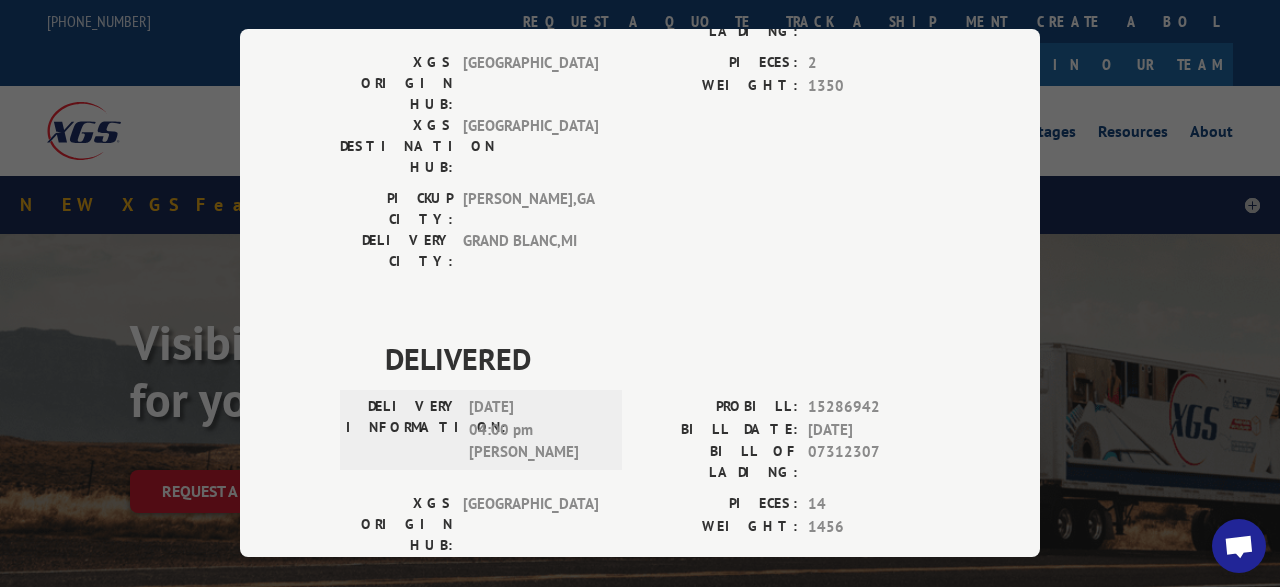 scroll, scrollTop: 0, scrollLeft: 0, axis: both 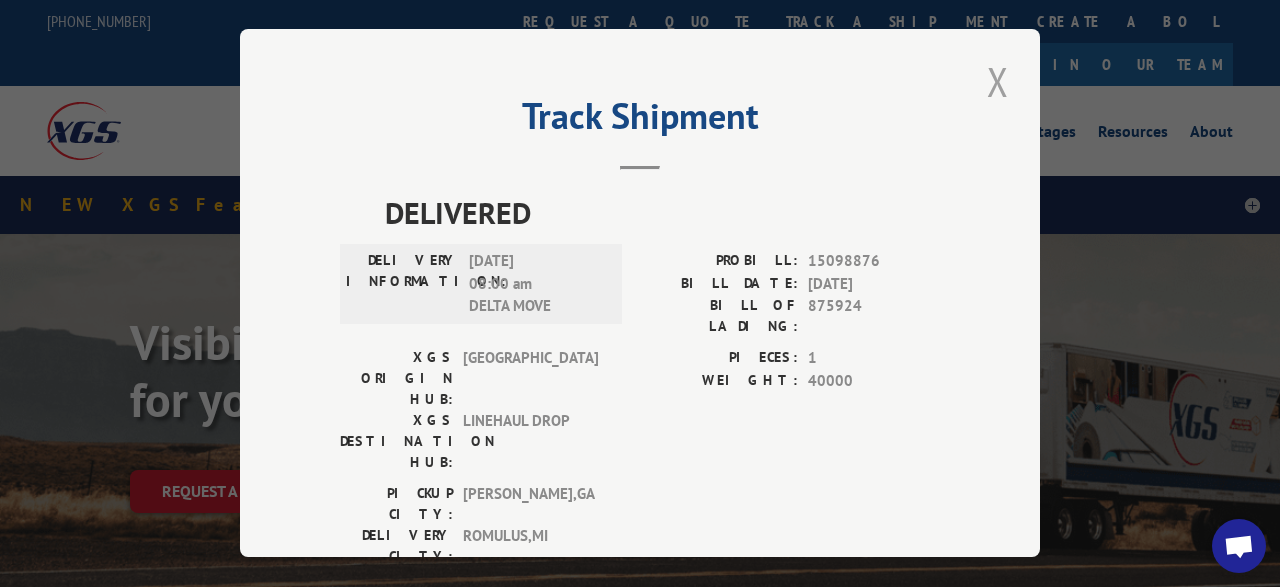 click at bounding box center [998, 81] 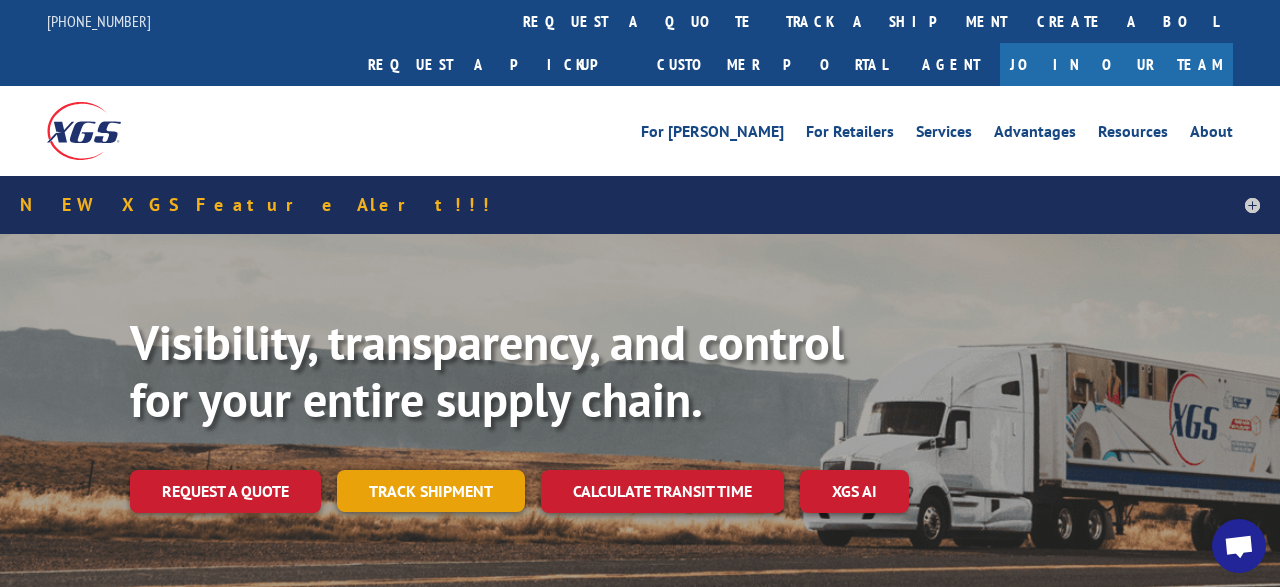 click on "Track shipment" at bounding box center (431, 491) 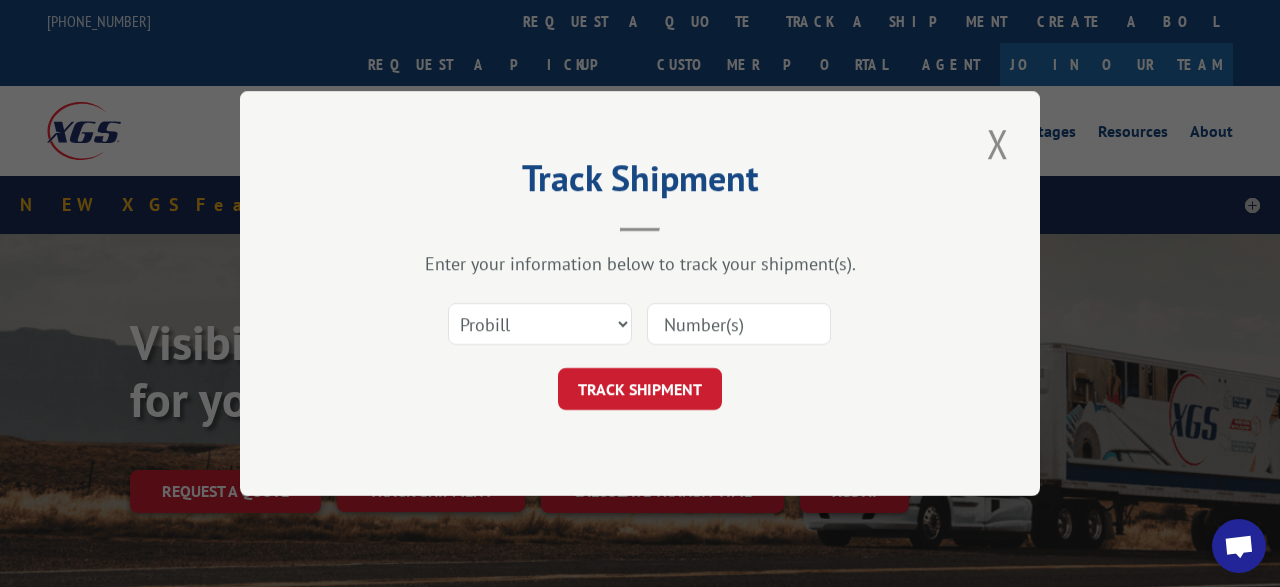click at bounding box center [739, 324] 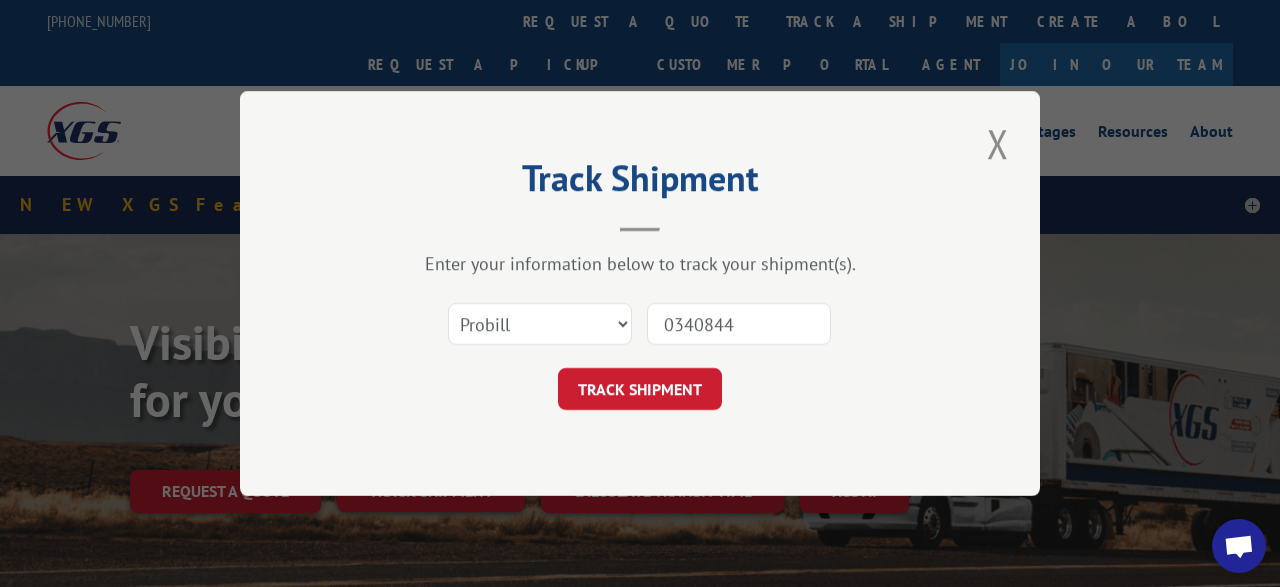 drag, startPoint x: 753, startPoint y: 323, endPoint x: 622, endPoint y: 331, distance: 131.24405 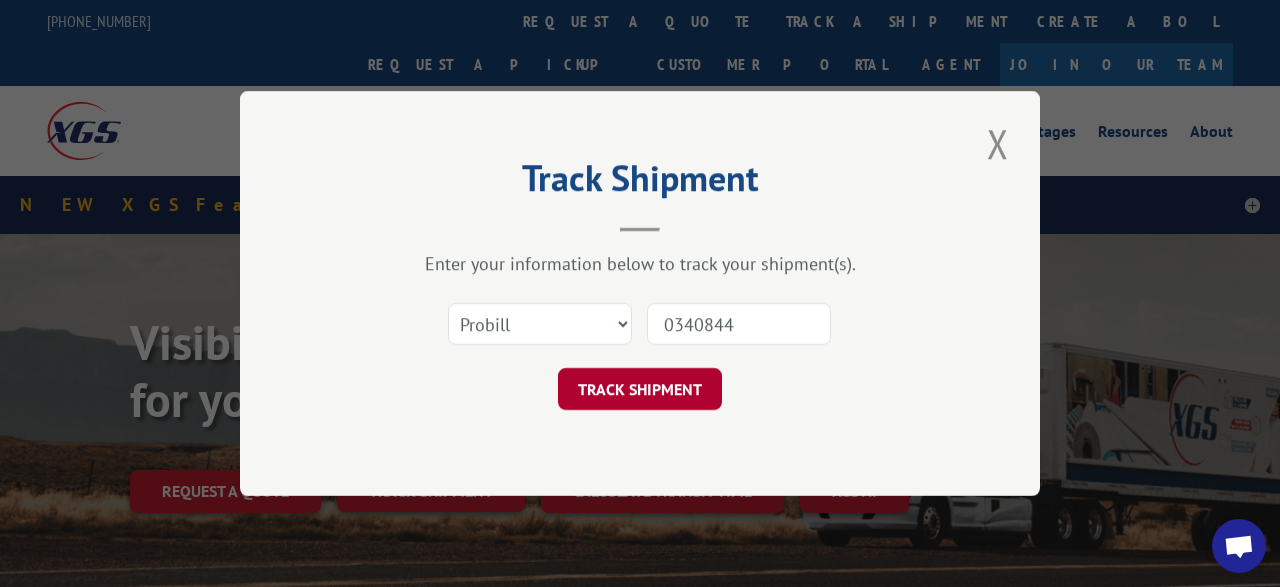 type on "0340844" 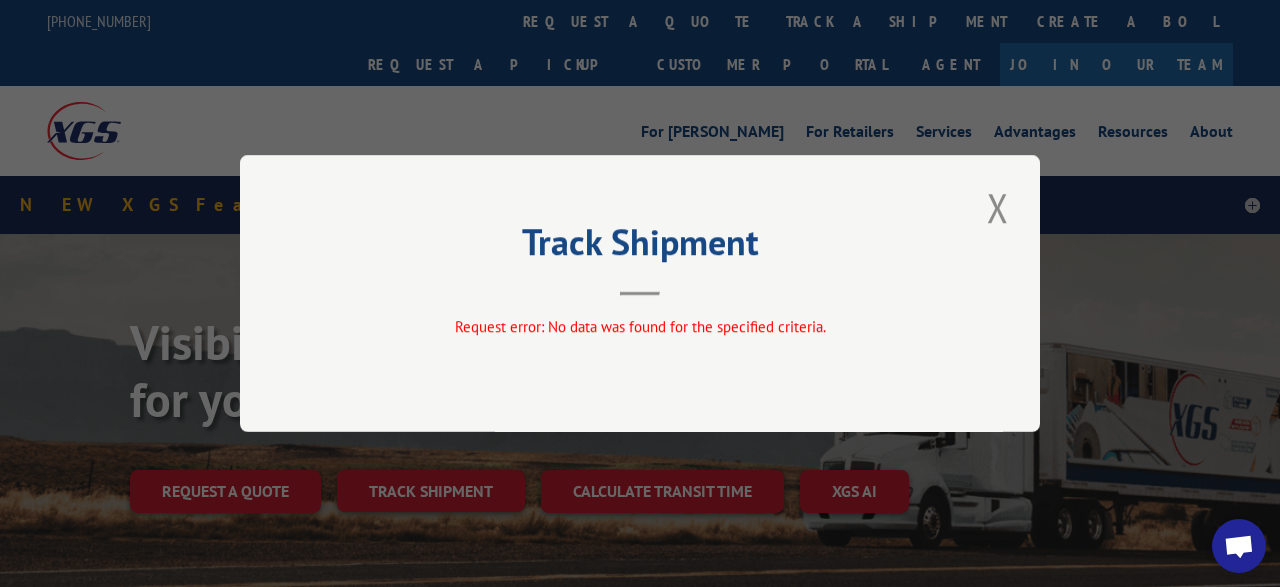 click on "Track Shipment Request error: No data was found for the specified criteria." at bounding box center (640, 293) 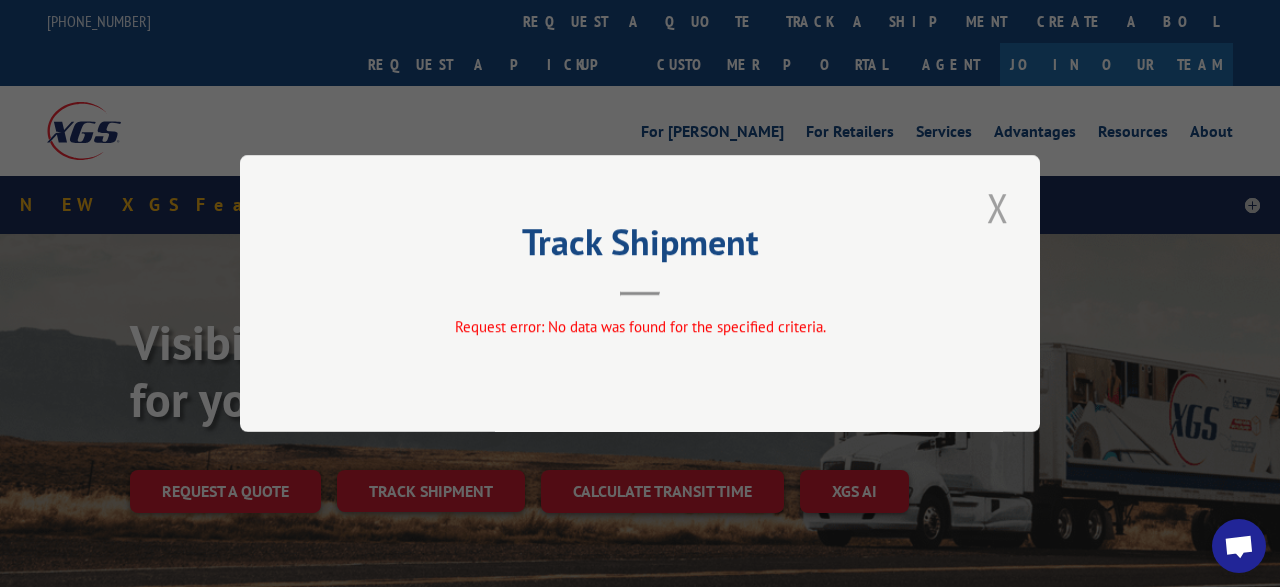 click at bounding box center [998, 207] 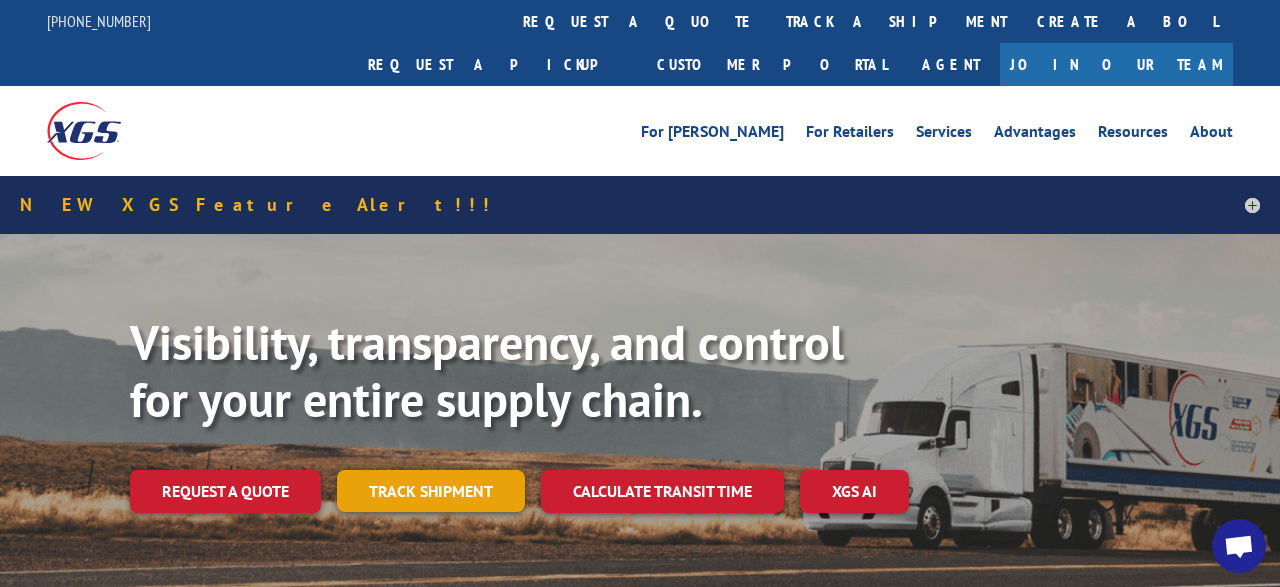click on "Track shipment" at bounding box center [431, 491] 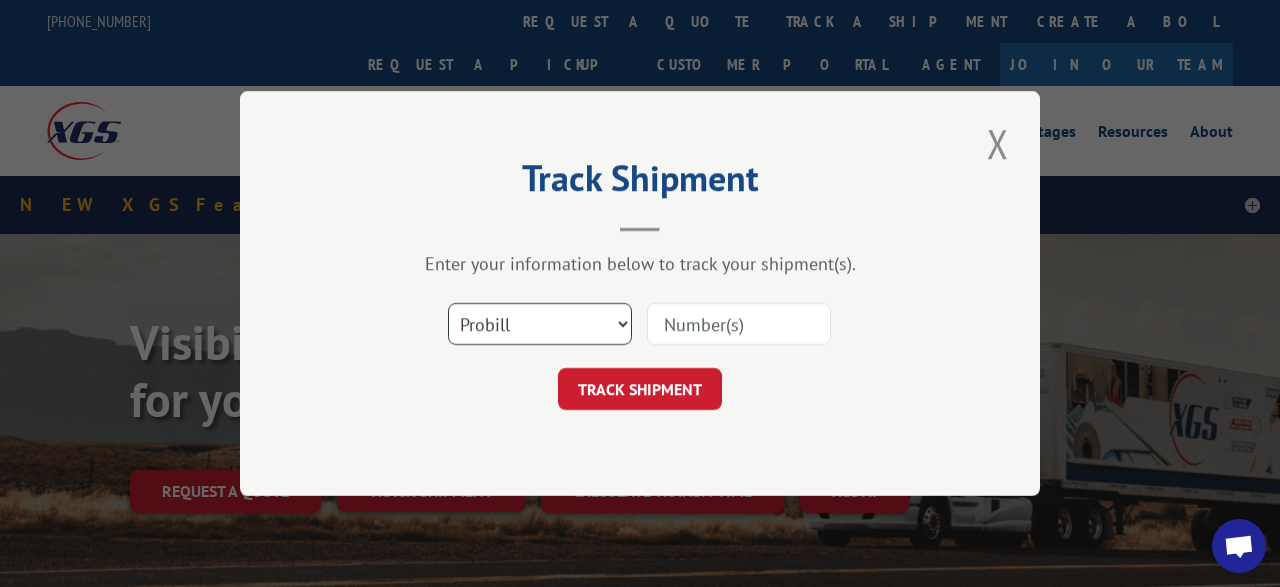 click on "Select category... Probill BOL PO" at bounding box center [540, 324] 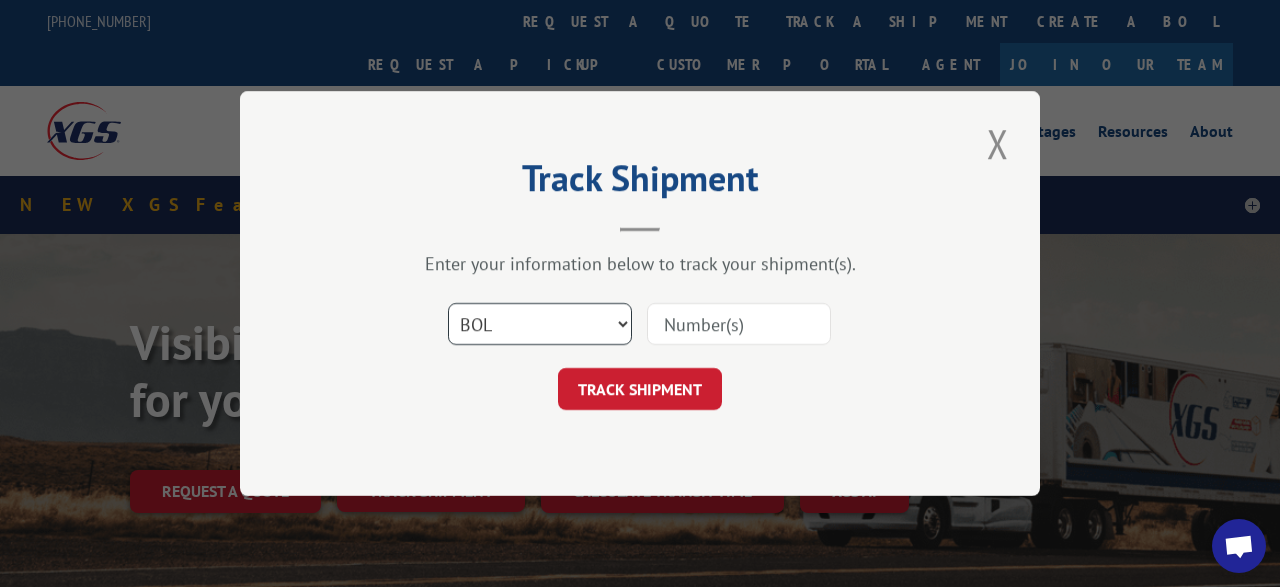 click on "BOL" at bounding box center [0, 0] 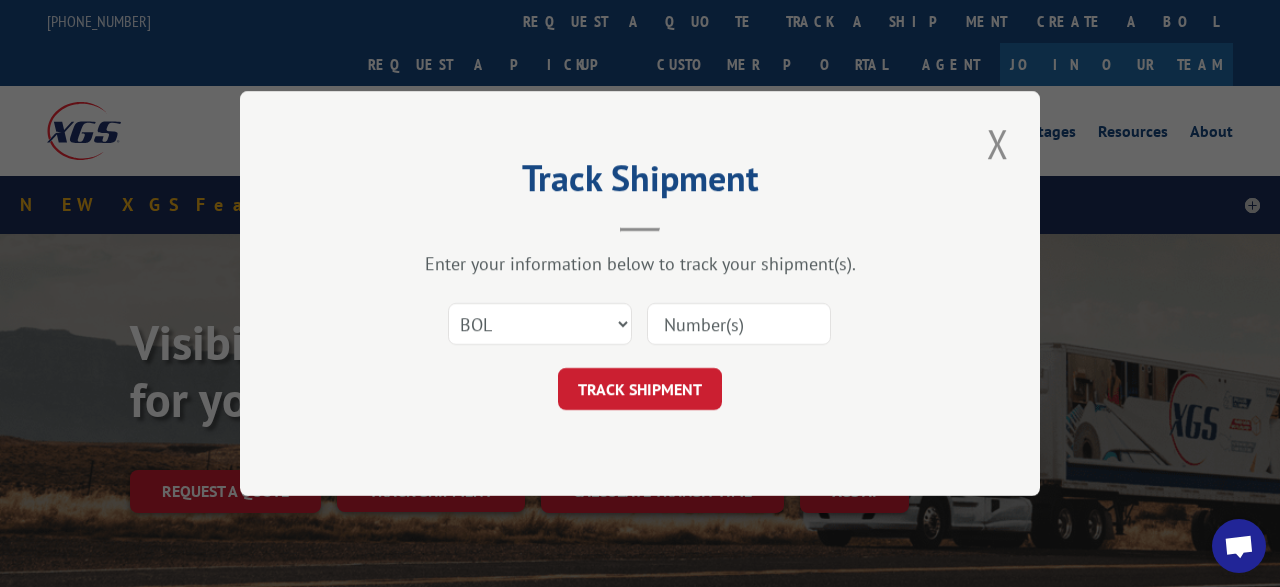click at bounding box center (739, 324) 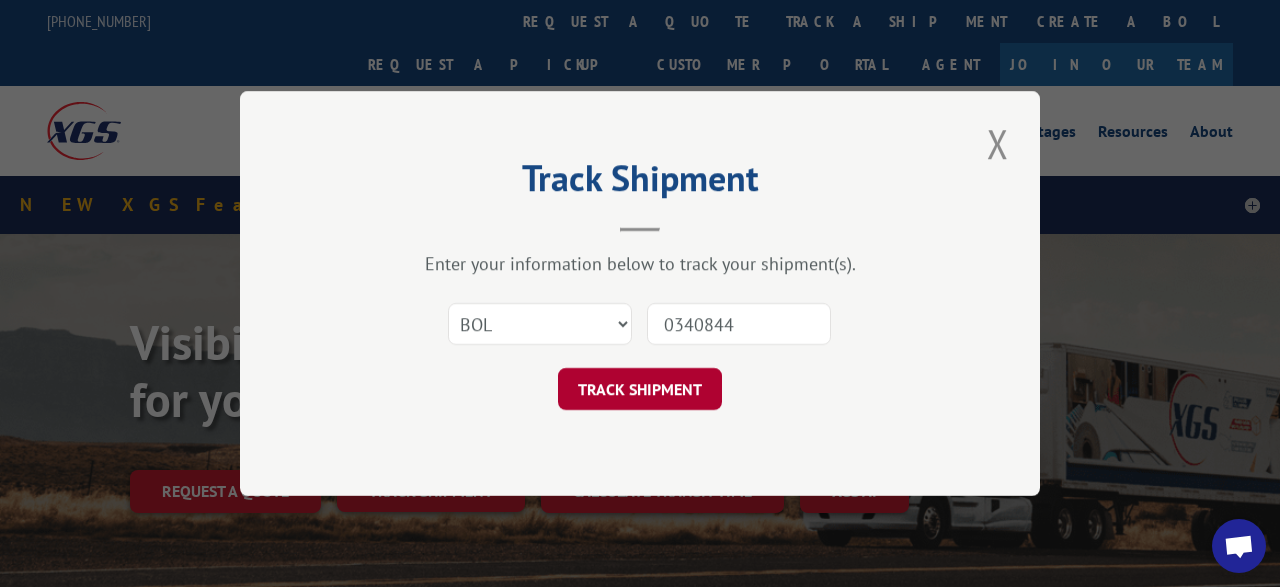type on "0340844" 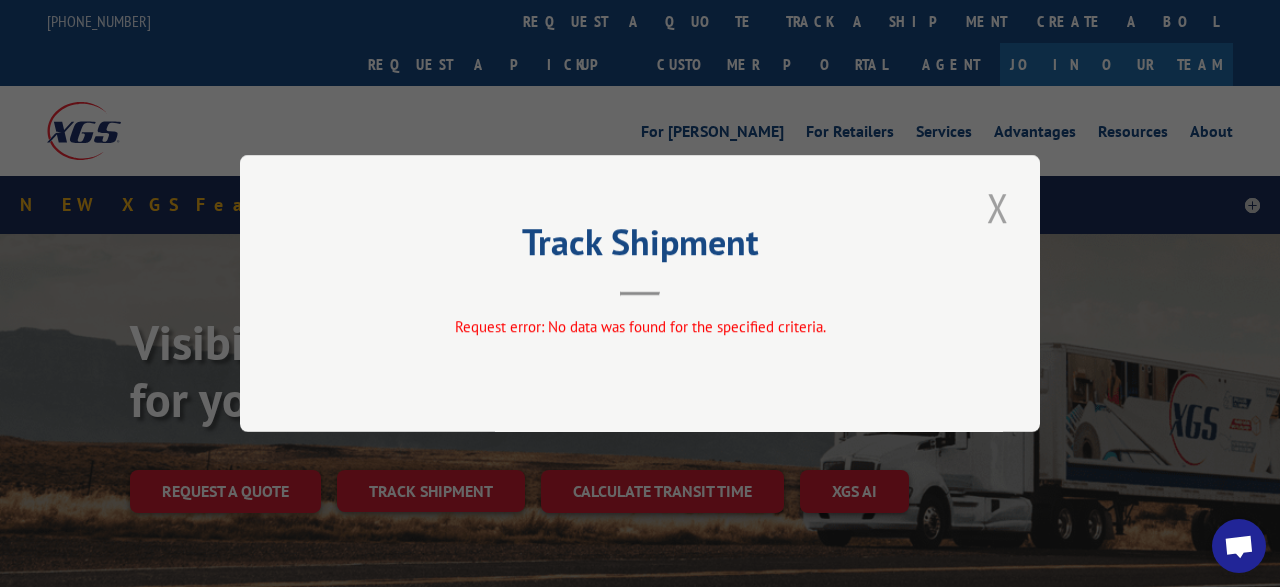 click at bounding box center [998, 207] 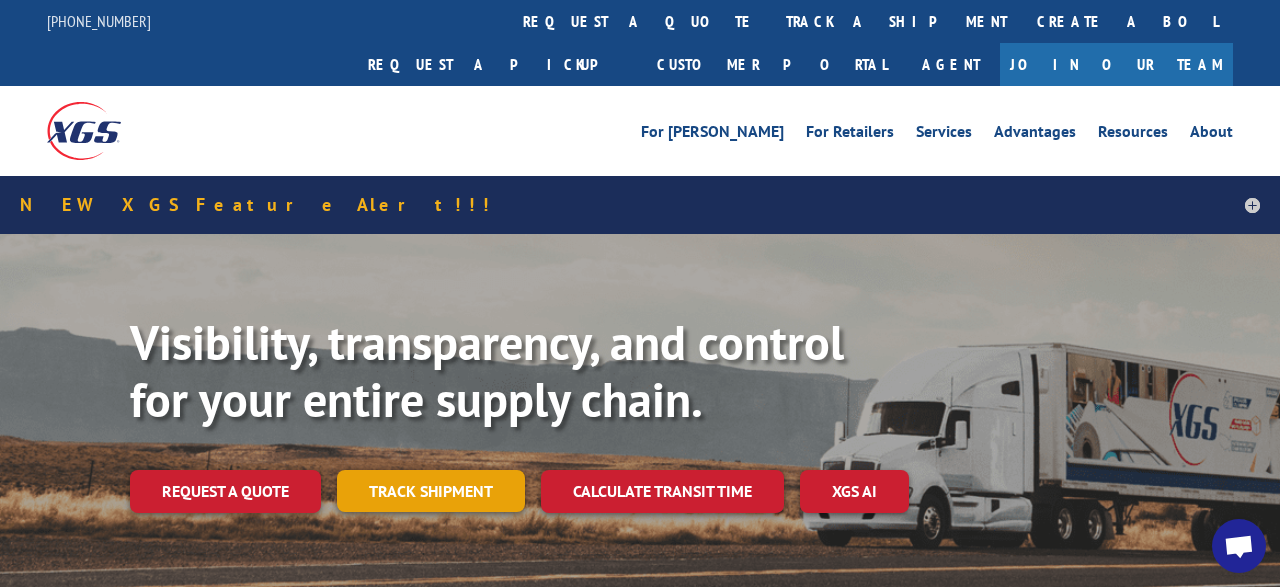 click on "Track shipment" at bounding box center [431, 491] 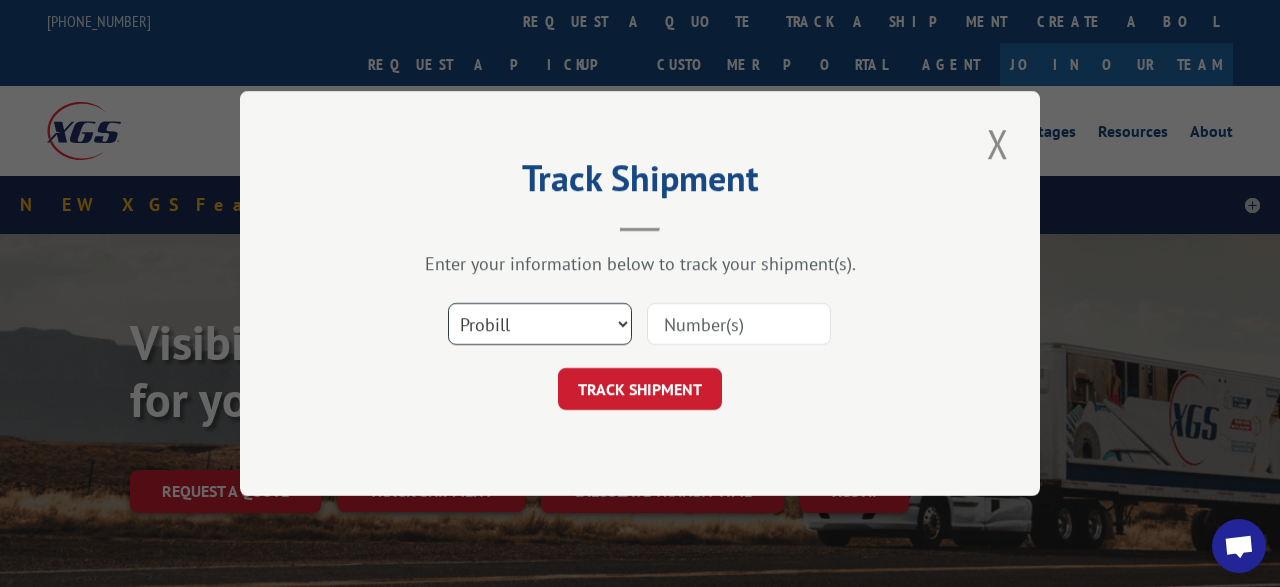 click on "Select category... Probill BOL PO" at bounding box center [540, 324] 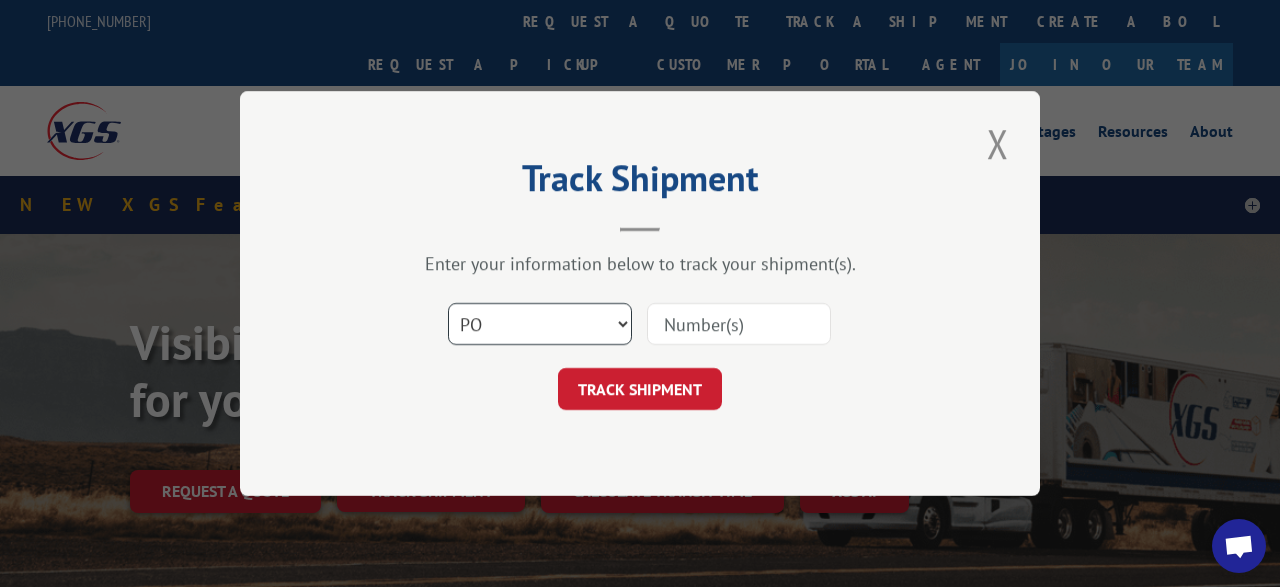click on "PO" at bounding box center [0, 0] 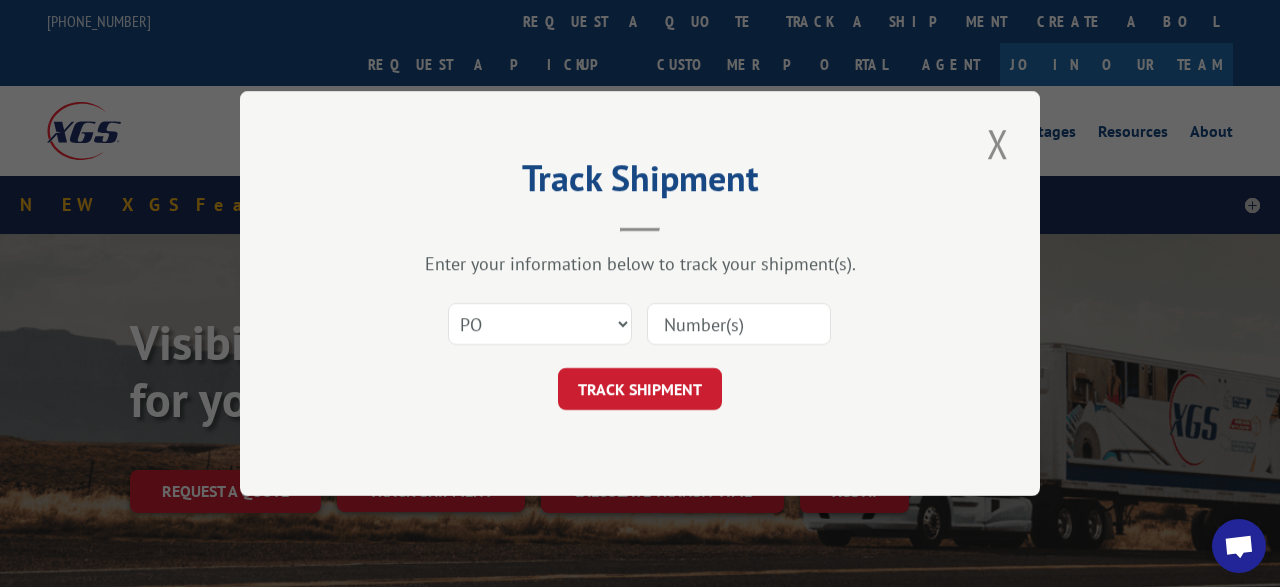 click at bounding box center [739, 324] 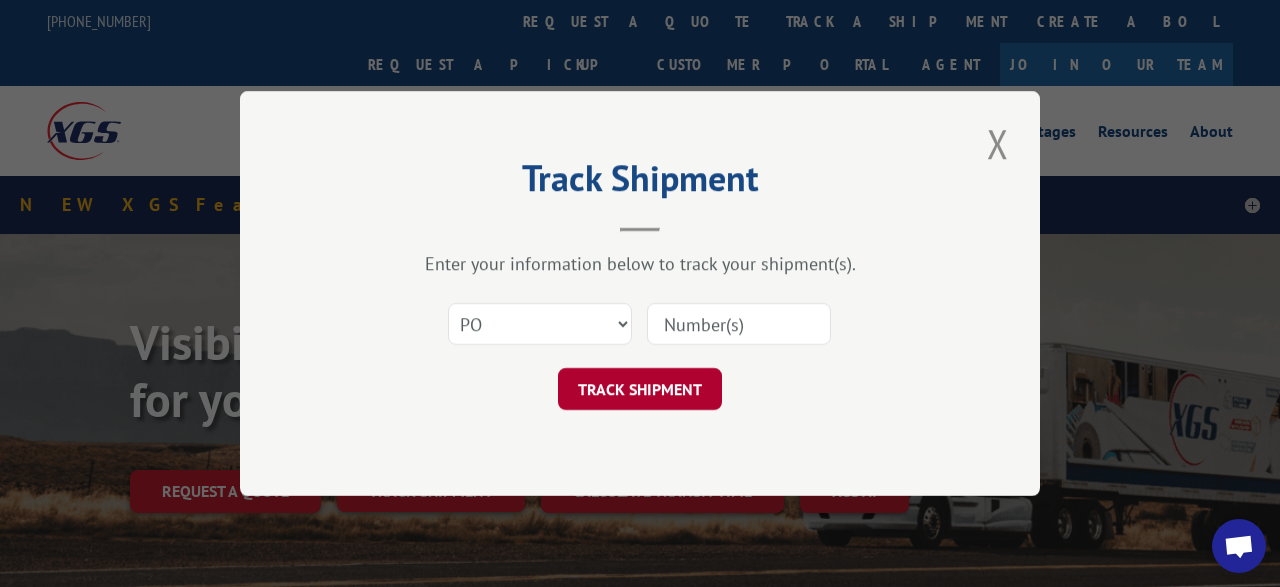 paste on "0340844" 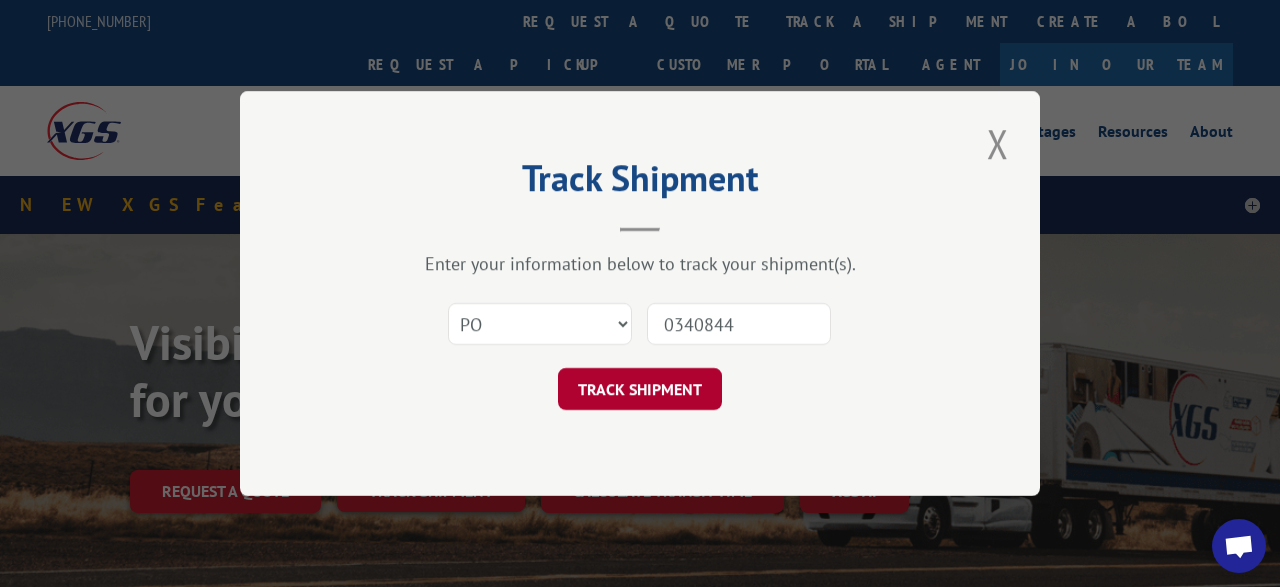 click on "TRACK SHIPMENT" at bounding box center (640, 389) 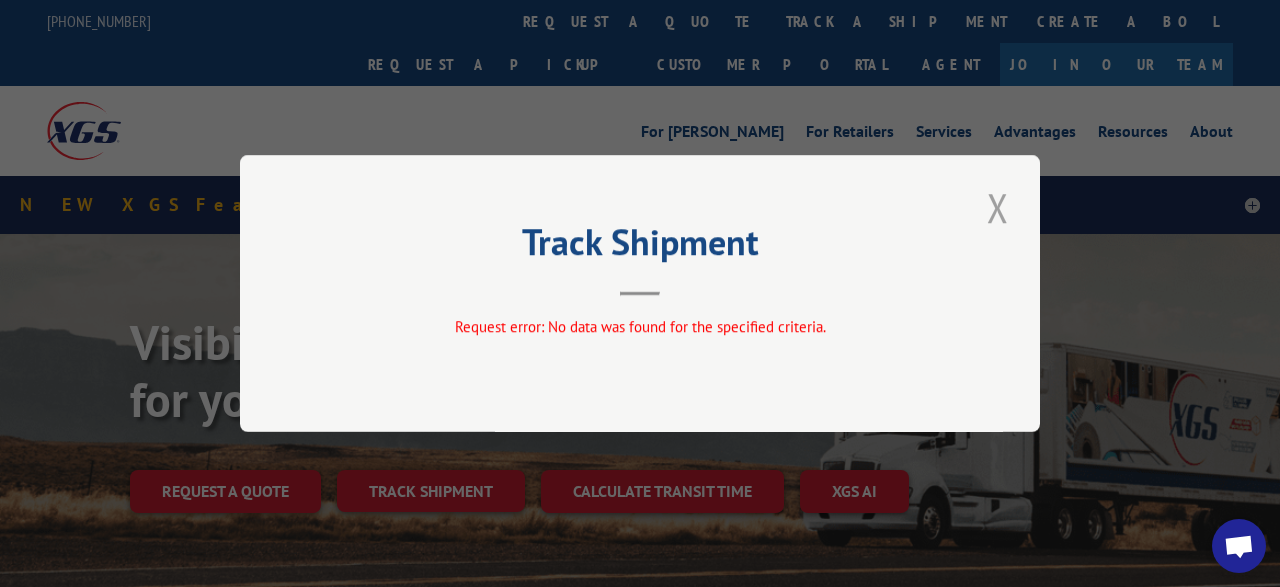 click at bounding box center [998, 207] 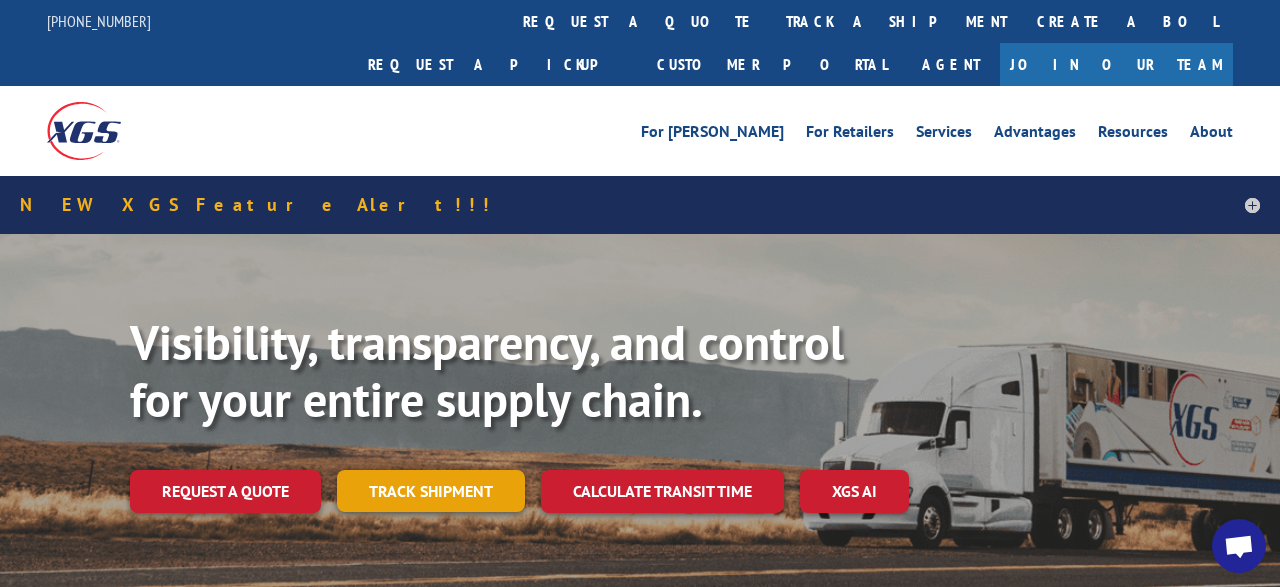 click on "Track shipment" at bounding box center (431, 491) 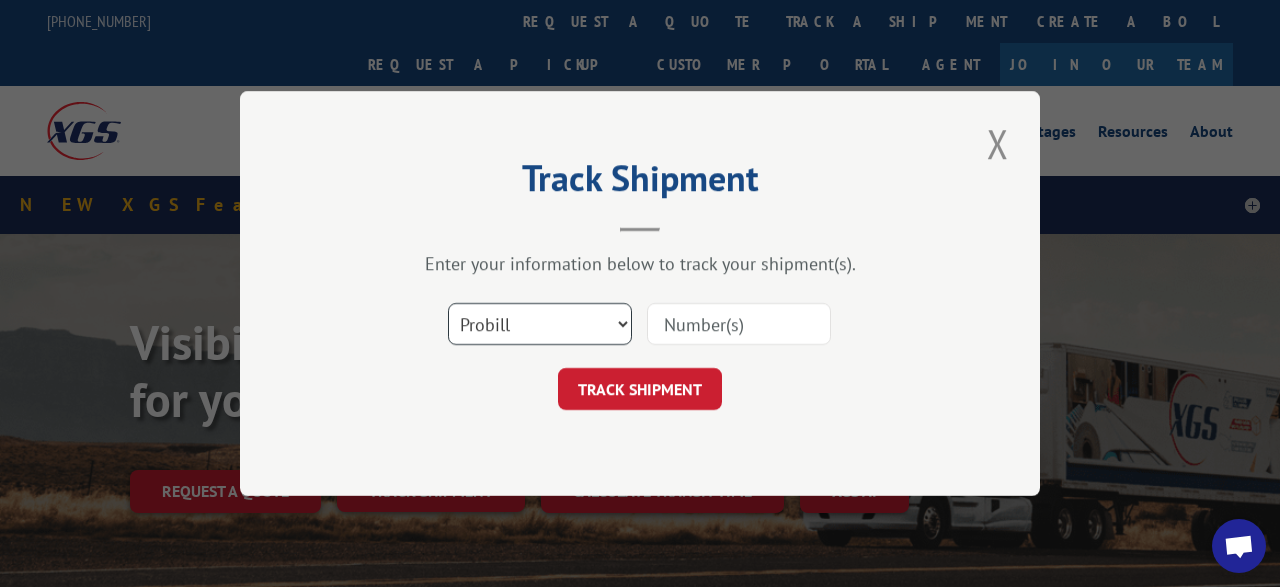 click on "Select category... Probill BOL PO" at bounding box center (540, 324) 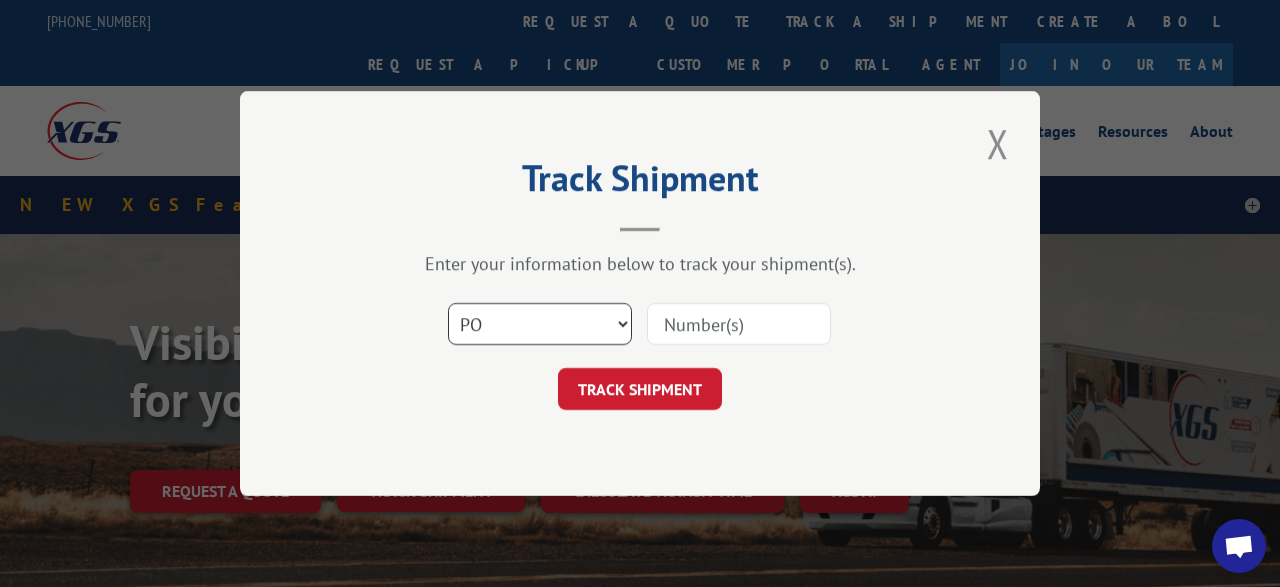 click on "PO" at bounding box center [0, 0] 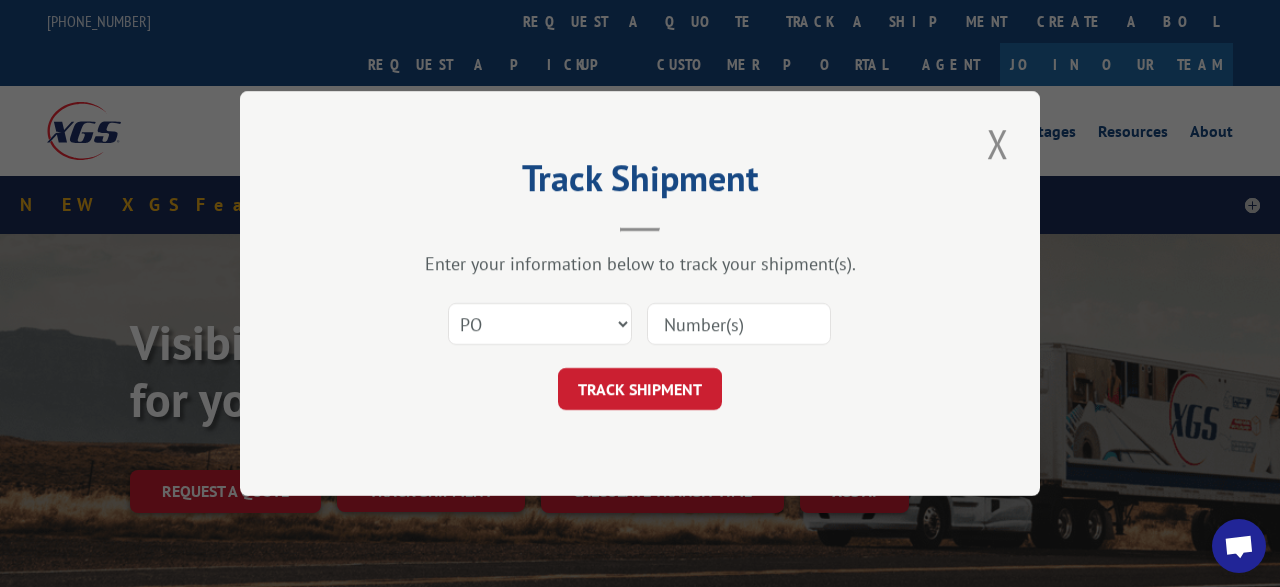 click at bounding box center (739, 324) 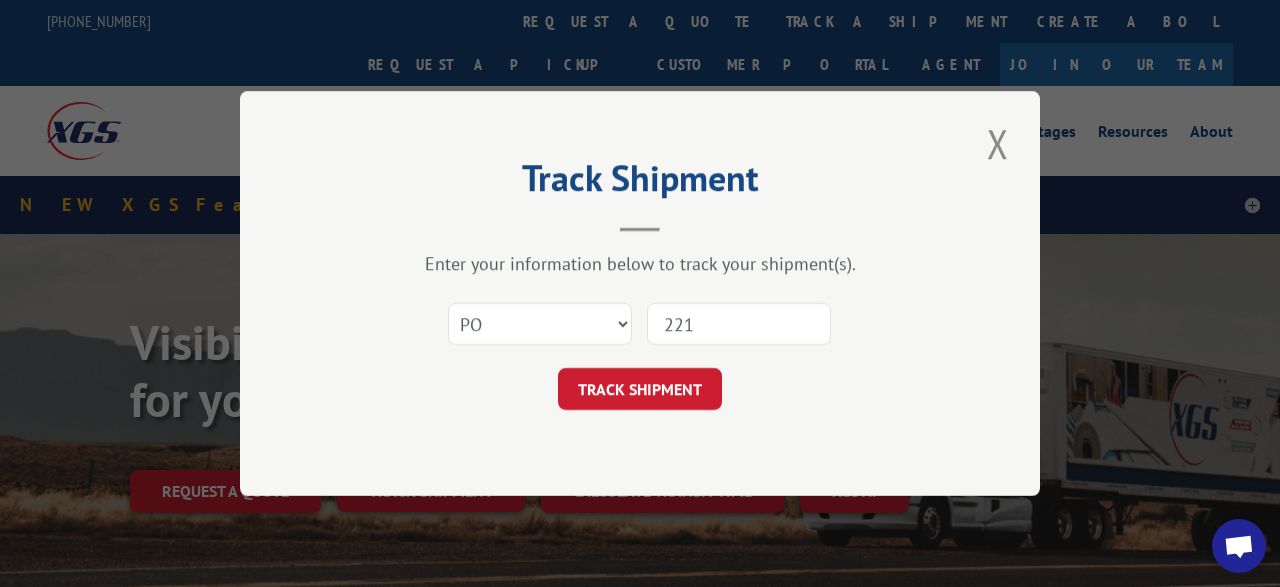 type on "2210" 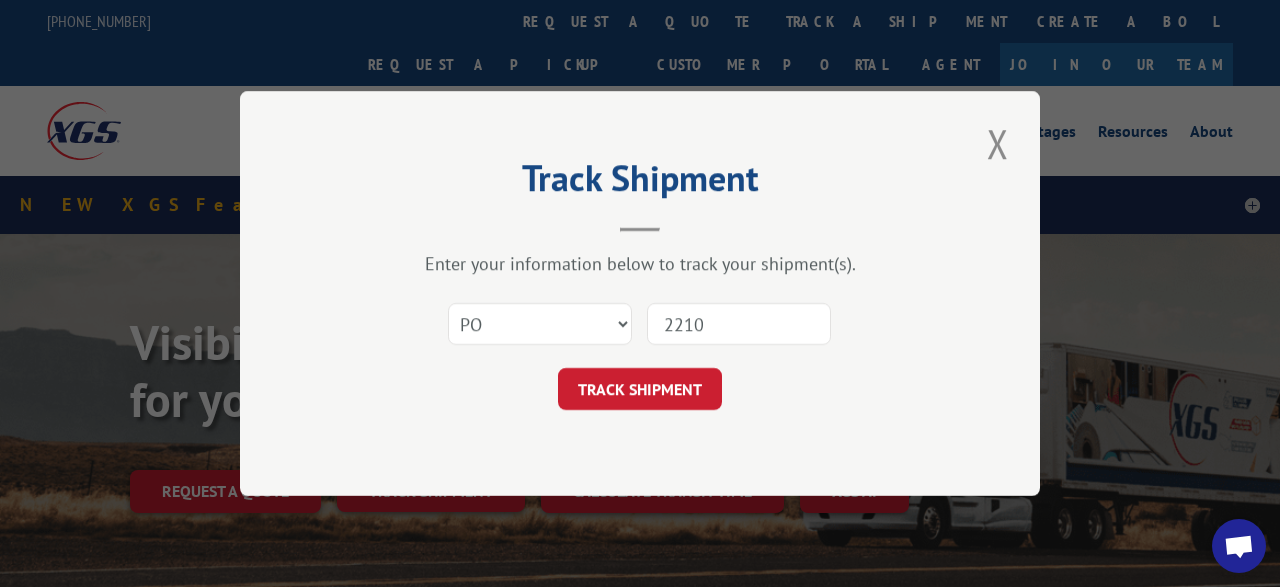 click on "TRACK SHIPMENT" at bounding box center [640, 389] 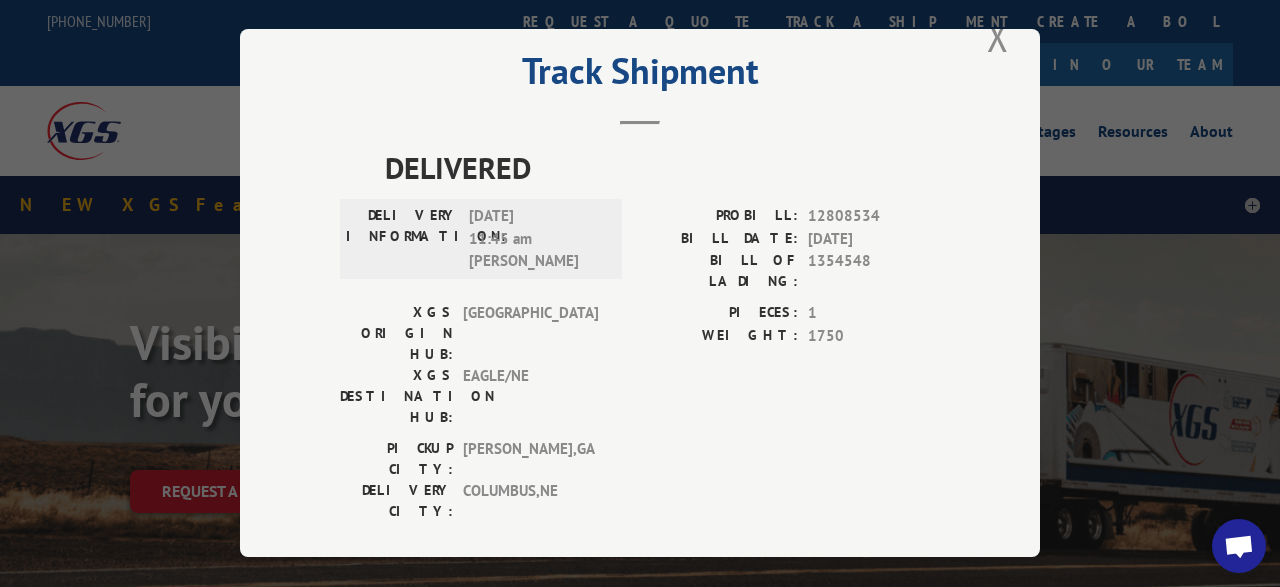 scroll, scrollTop: 0, scrollLeft: 0, axis: both 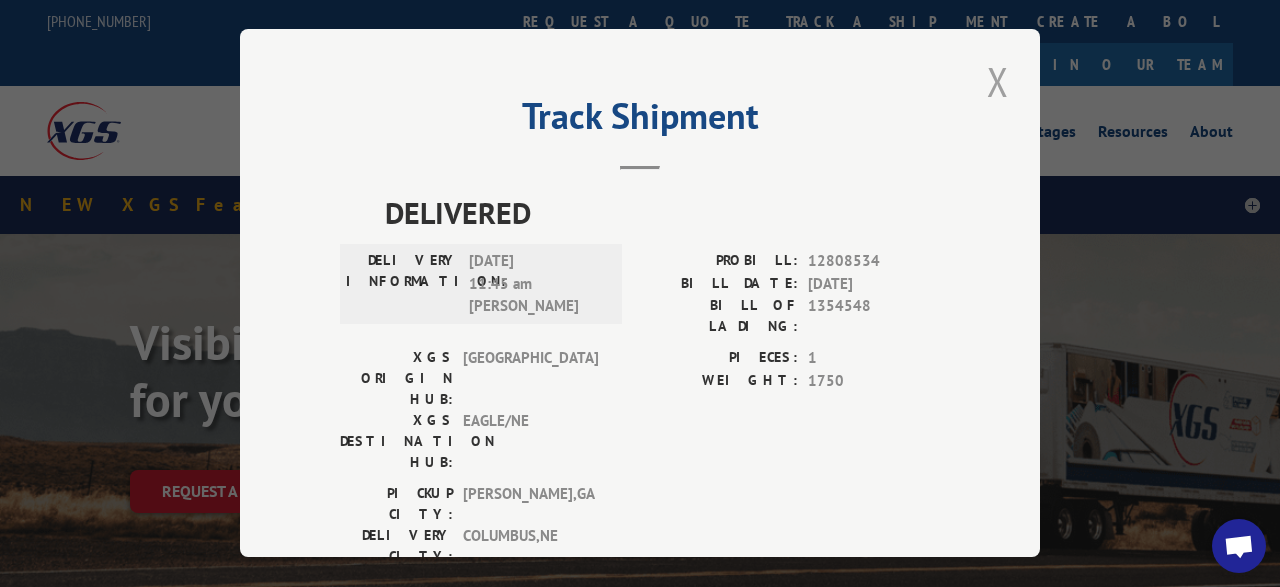 click at bounding box center (998, 81) 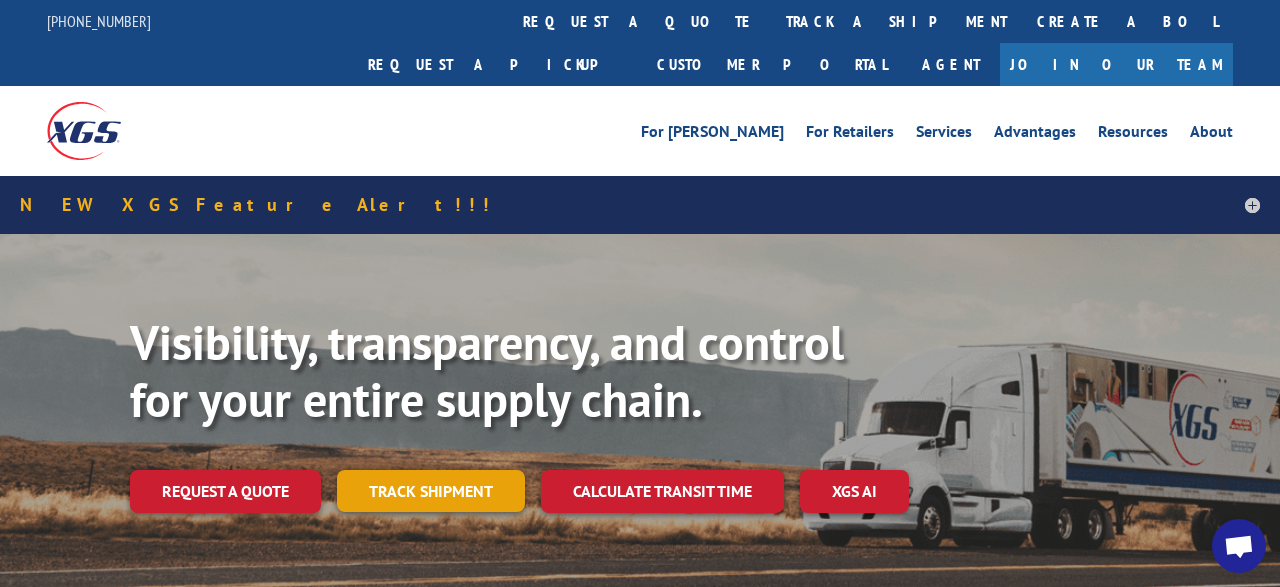 click on "Track shipment" at bounding box center (431, 491) 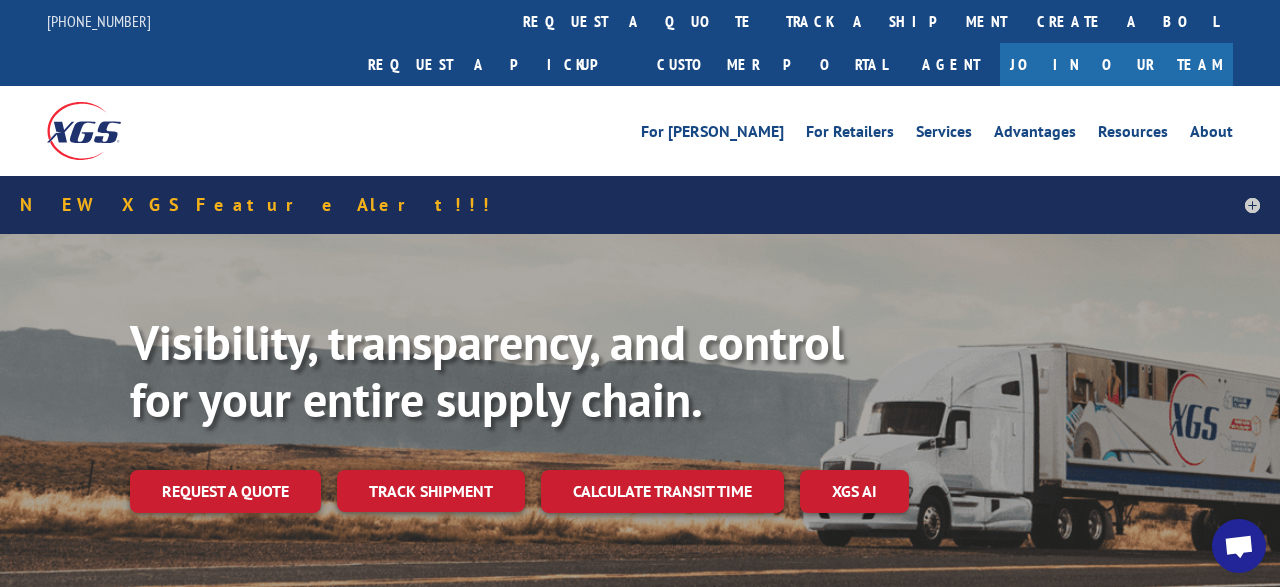 scroll, scrollTop: 0, scrollLeft: 0, axis: both 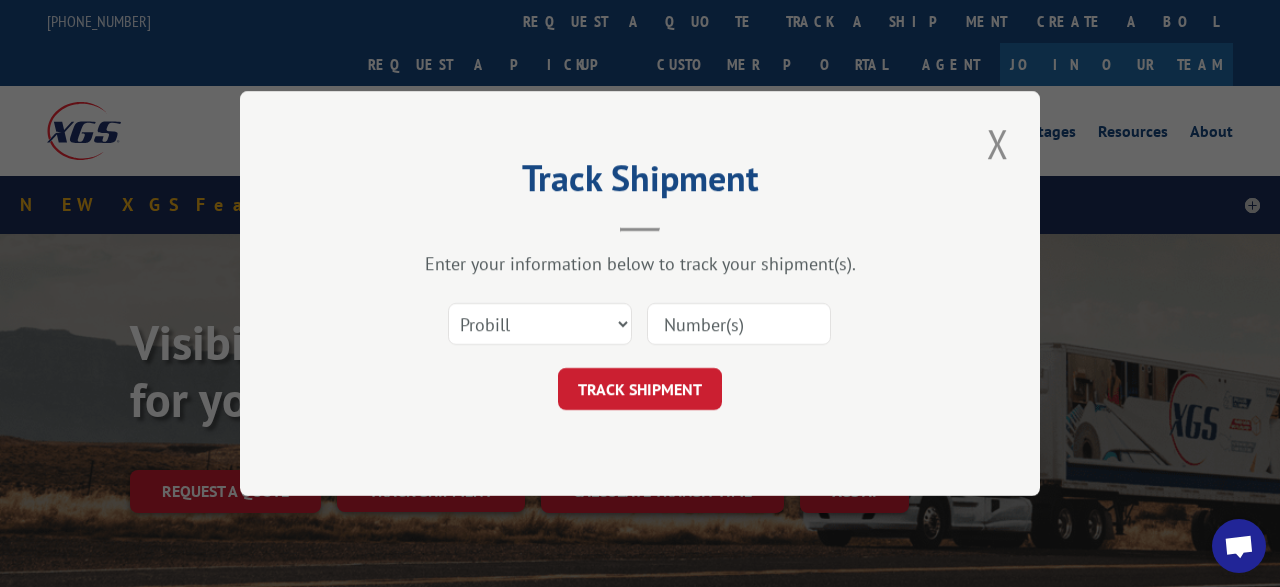click at bounding box center (739, 324) 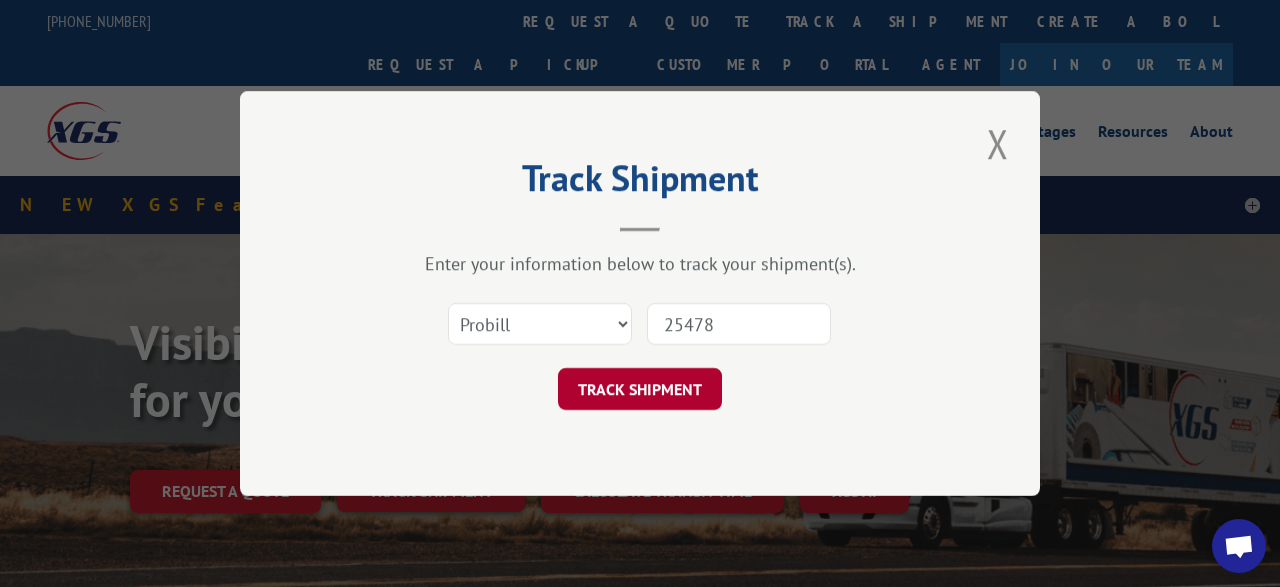 type on "25478" 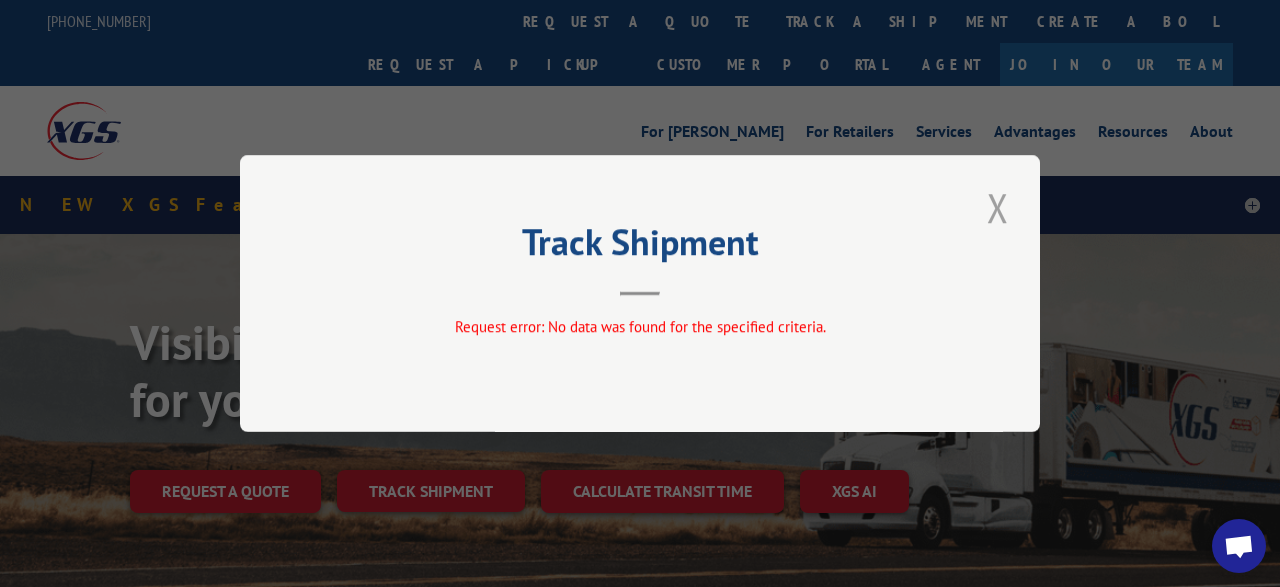 click at bounding box center (998, 207) 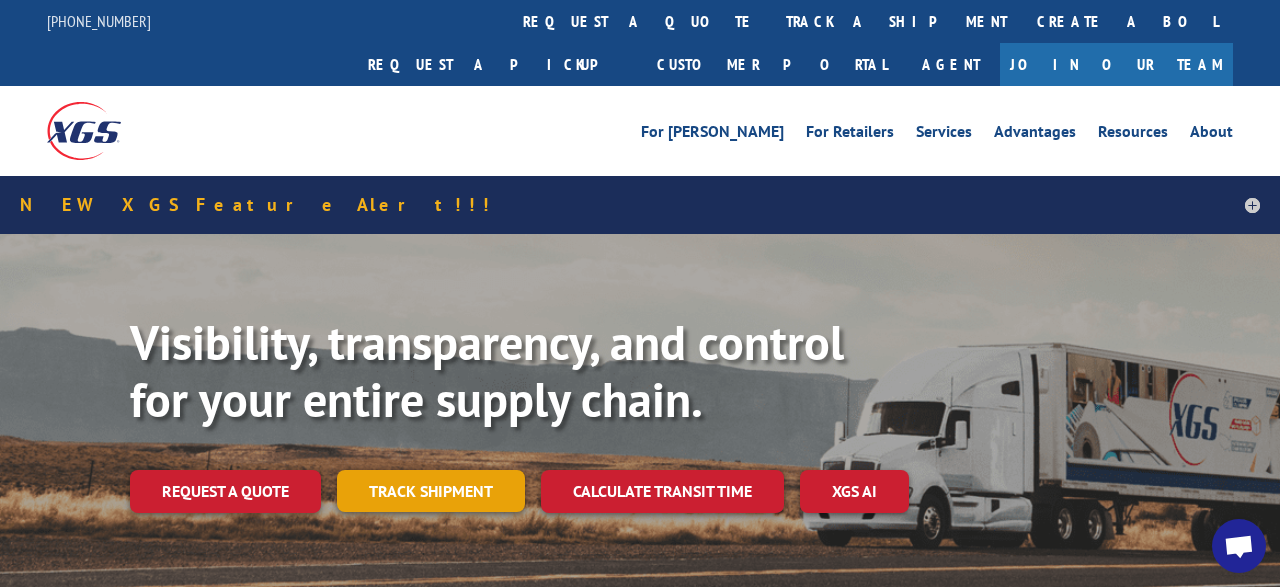 click on "Track shipment" at bounding box center (431, 491) 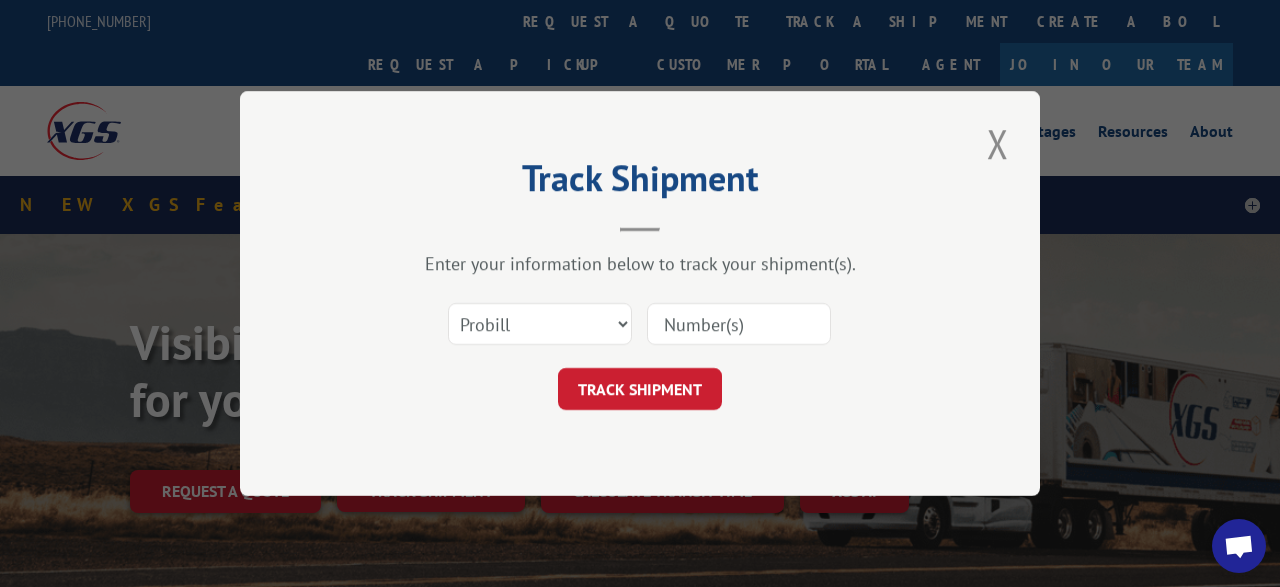 click on "Select category... Probill BOL PO" at bounding box center [540, 324] 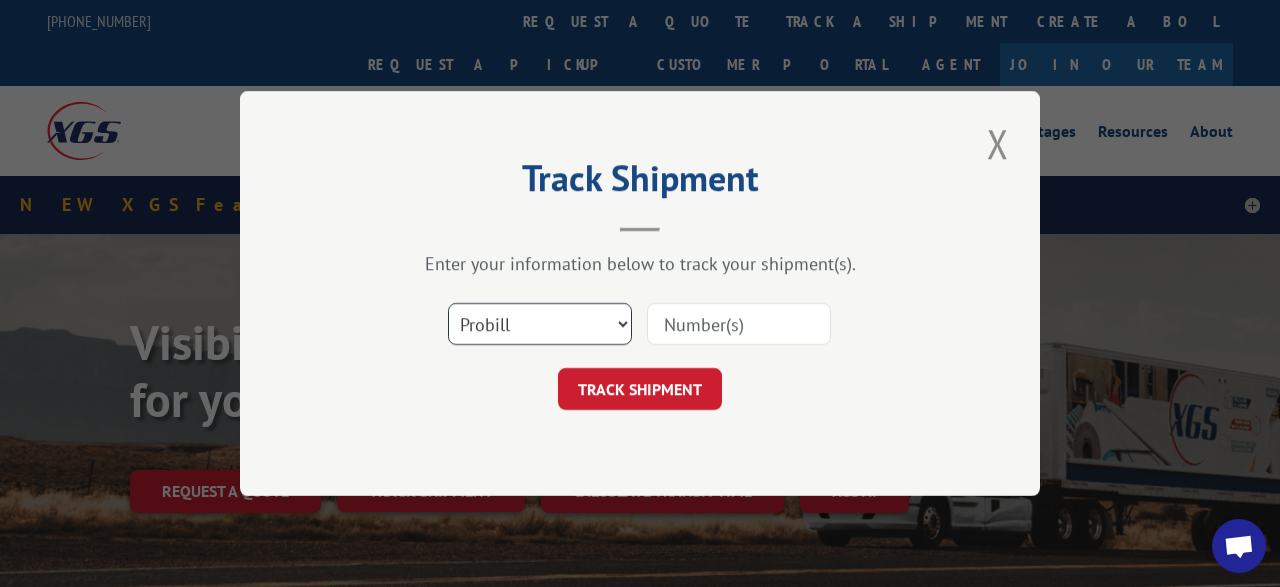 click on "Select category... Probill BOL PO" at bounding box center (540, 324) 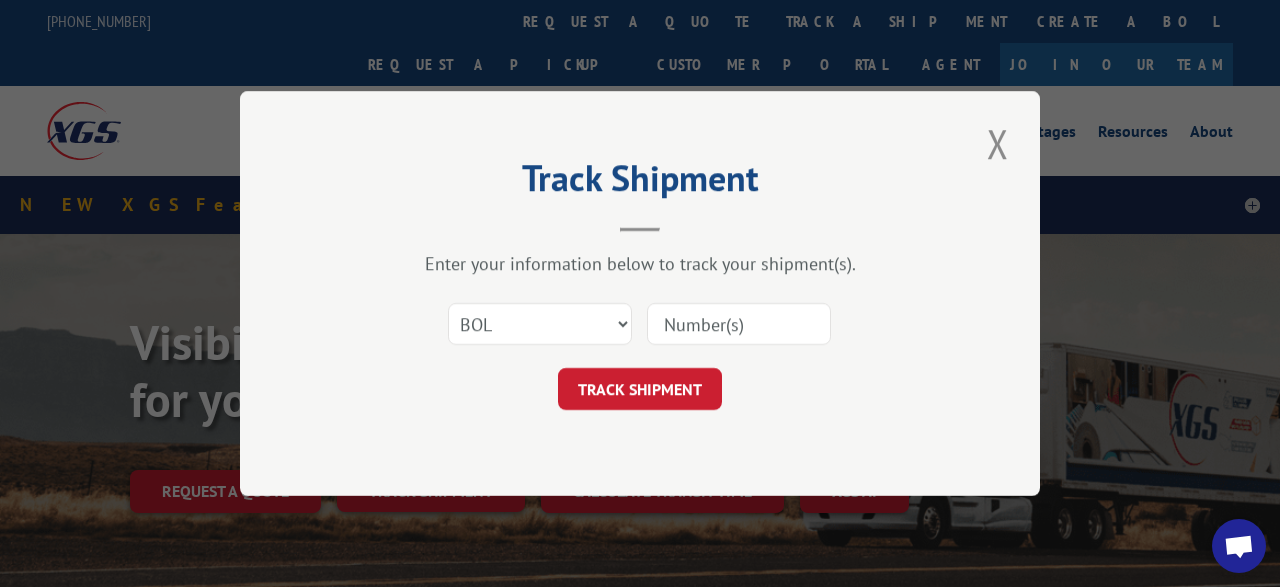 click at bounding box center [739, 324] 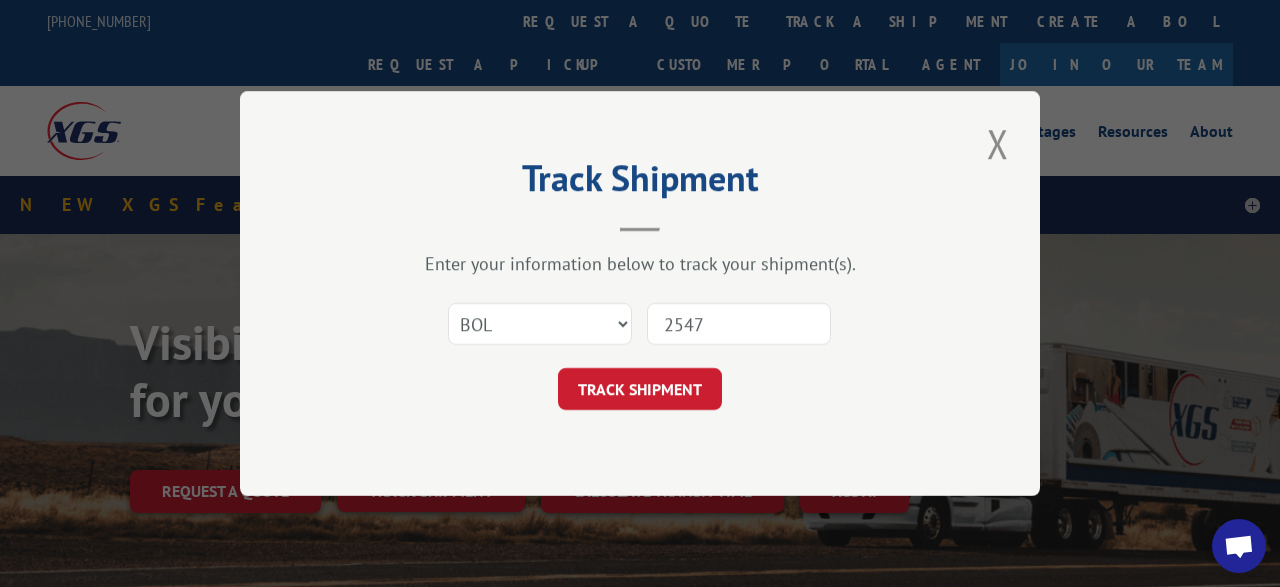 type on "25478" 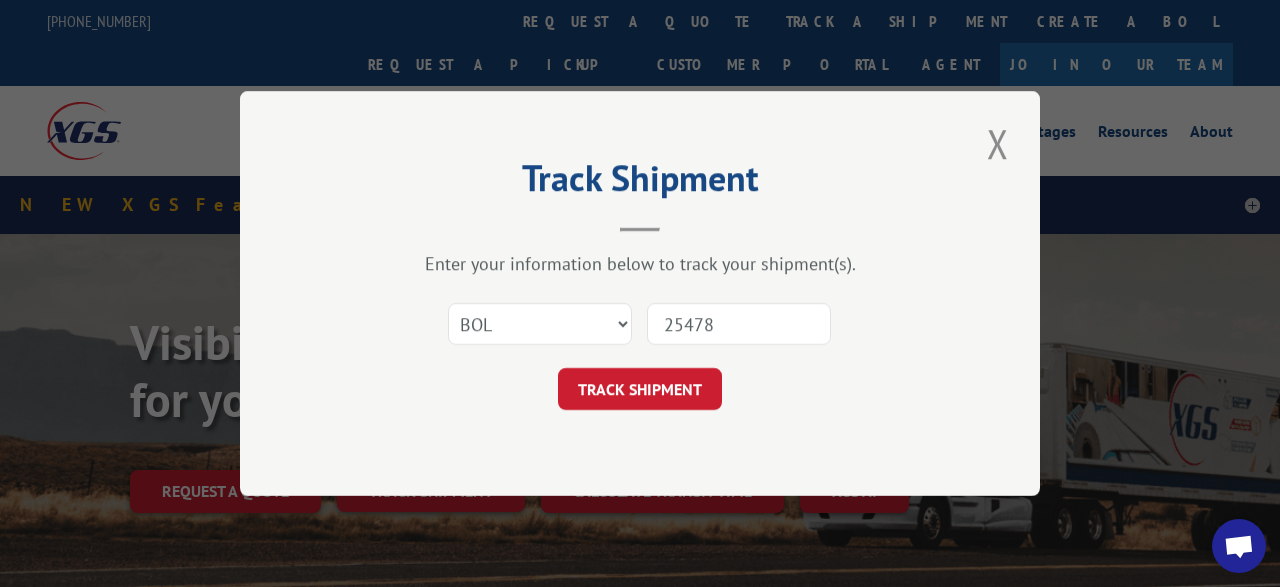 click on "TRACK SHIPMENT" at bounding box center [640, 389] 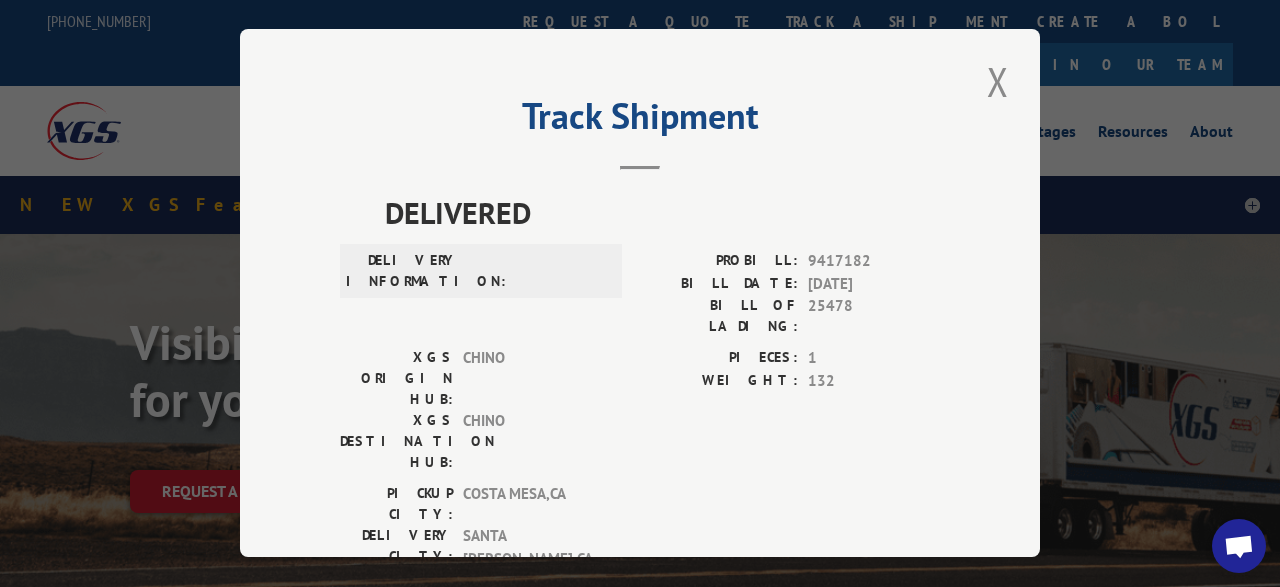 click on "Track Shipment DELIVERED DELIVERY INFORMATION: PROBILL: 9417182 BILL DATE: [DATE] BILL OF LADING: 25478 XGS ORIGIN HUB: CHINO XGS DESTINATION HUB: CHINO PIECES: 1 WEIGHT: 132 [GEOGRAPHIC_DATA]: [GEOGRAPHIC_DATA] ,  [GEOGRAPHIC_DATA]: [GEOGRAPHIC_DATA] ,  [GEOGRAPHIC_DATA]" at bounding box center [640, 293] 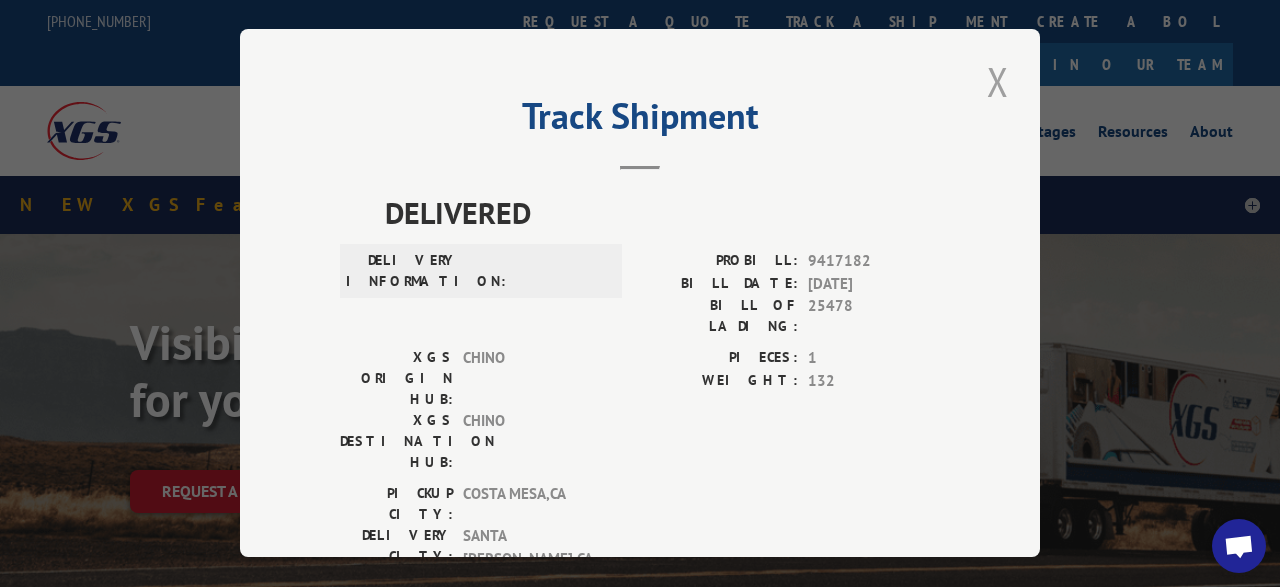 click at bounding box center (998, 81) 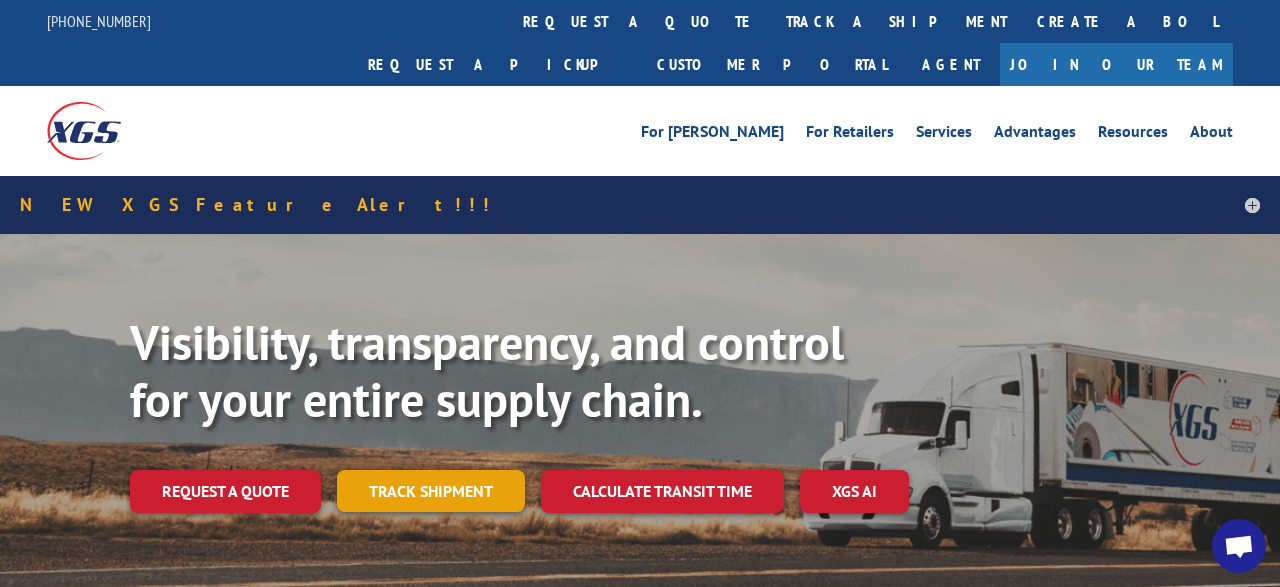 click on "Track shipment" at bounding box center [431, 491] 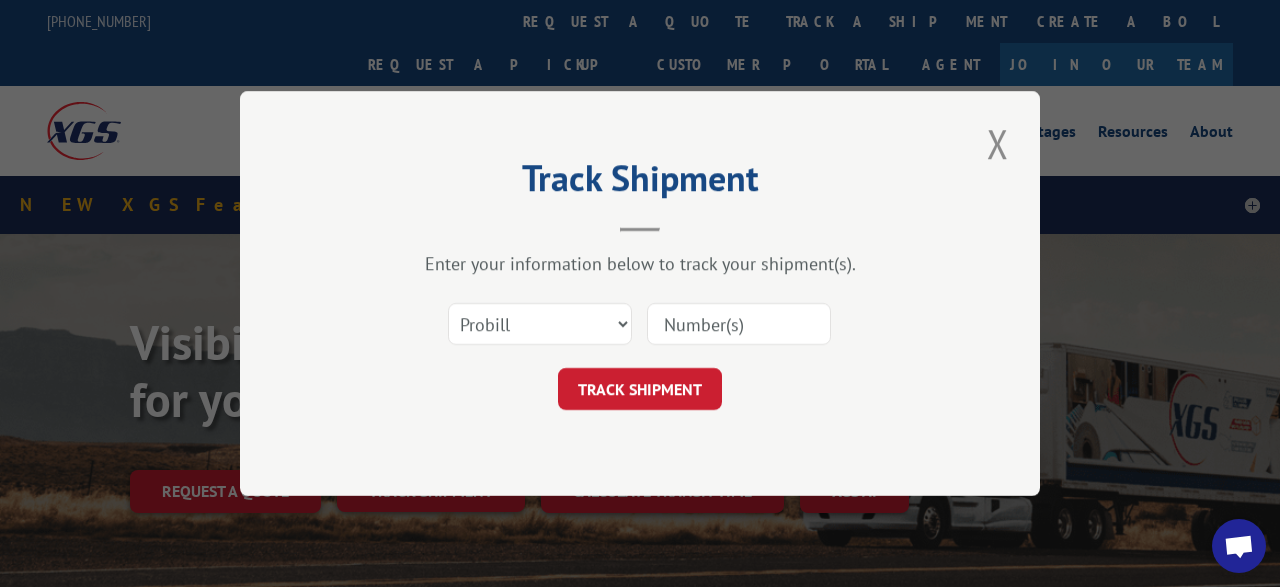 click on "Select category... Probill BOL PO" at bounding box center (540, 324) 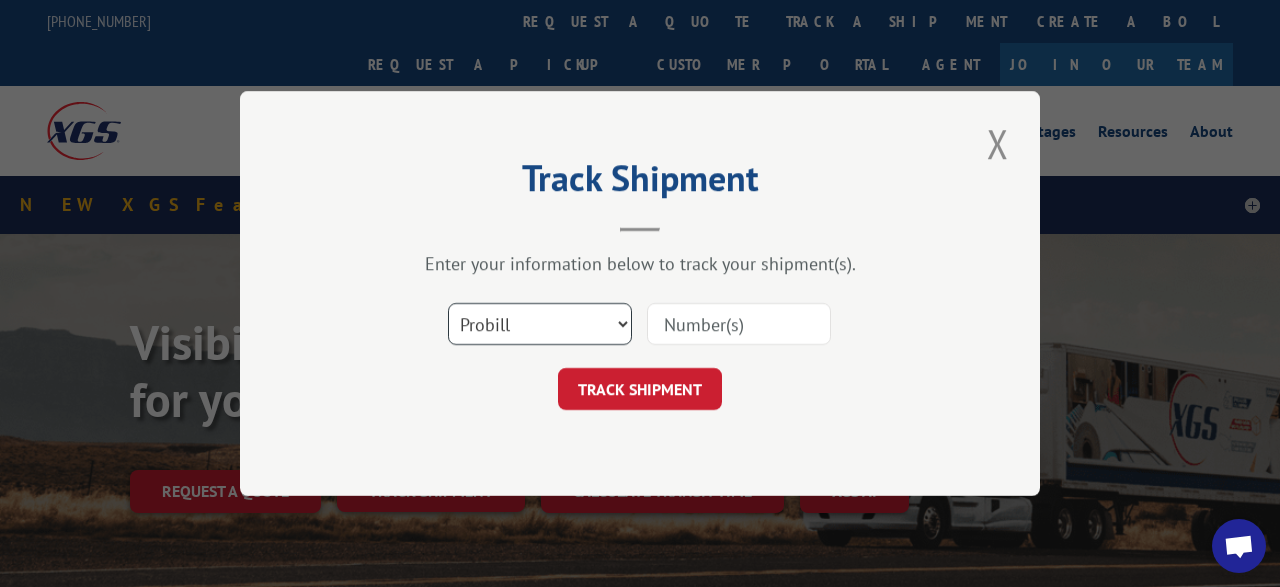 click on "Select category... Probill BOL PO" at bounding box center (540, 324) 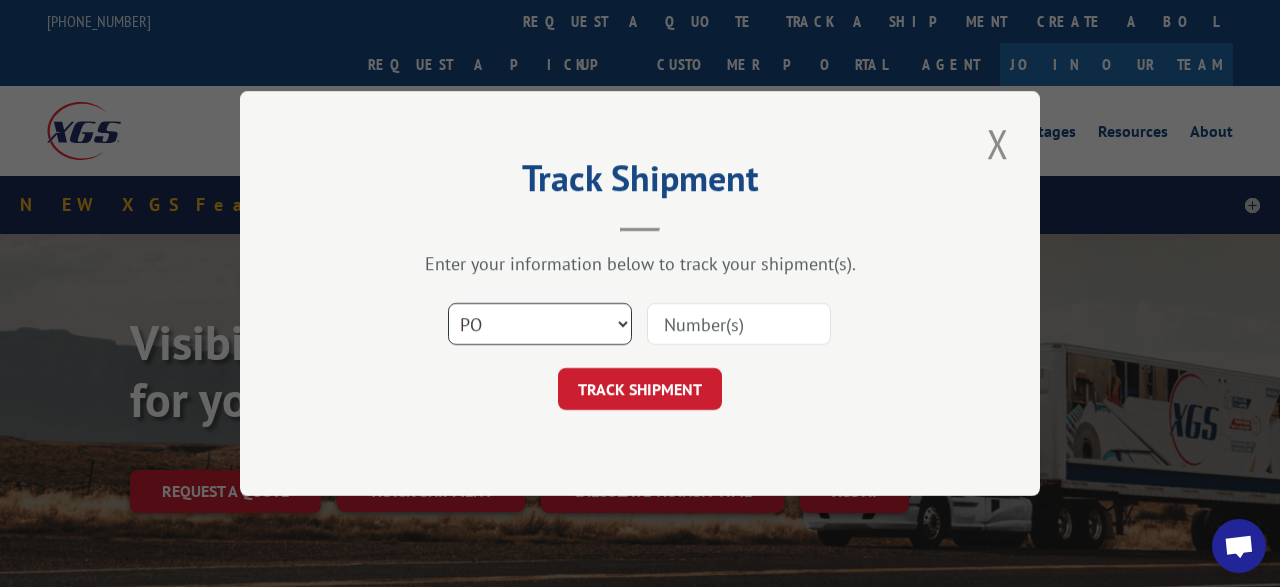 click on "PO" at bounding box center (0, 0) 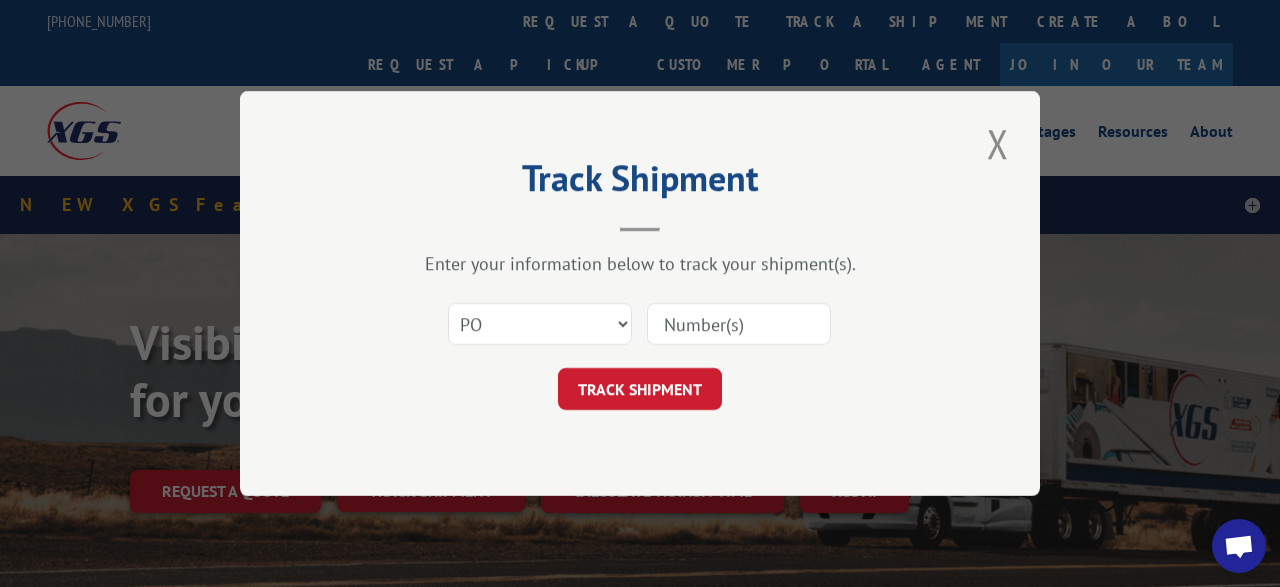 click at bounding box center (739, 324) 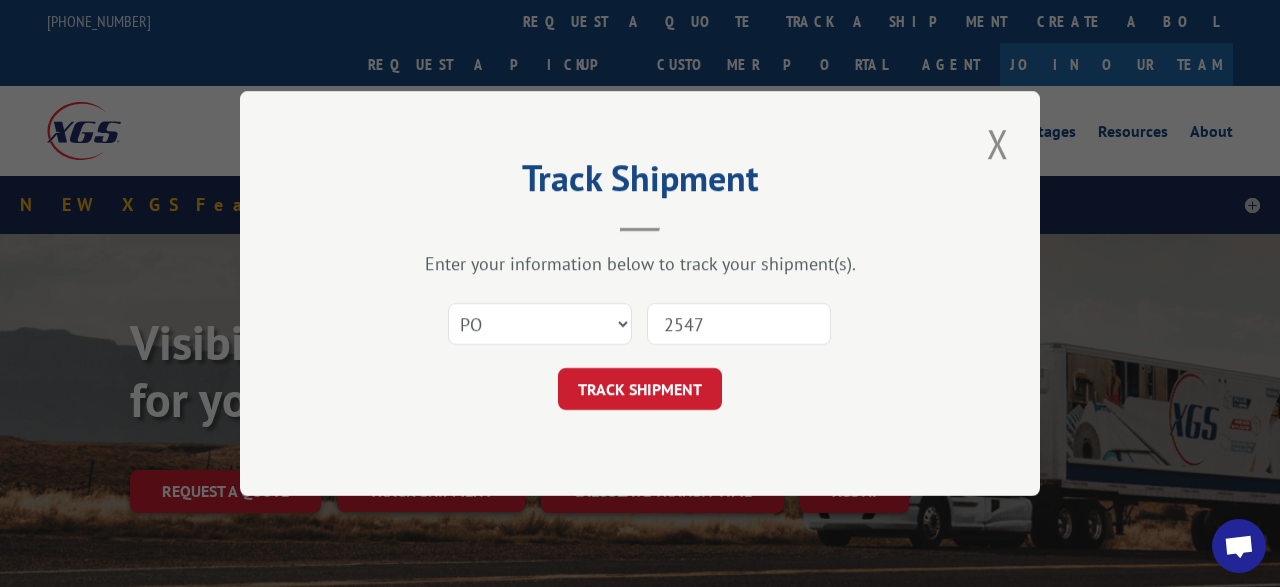 type on "25478" 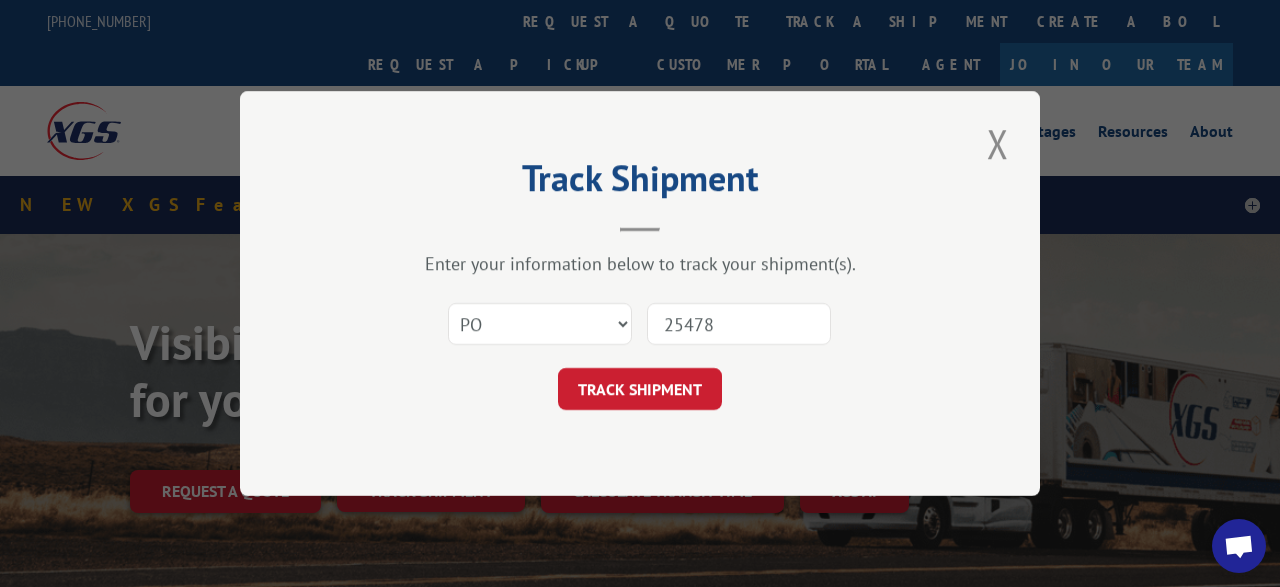click on "TRACK SHIPMENT" at bounding box center [640, 389] 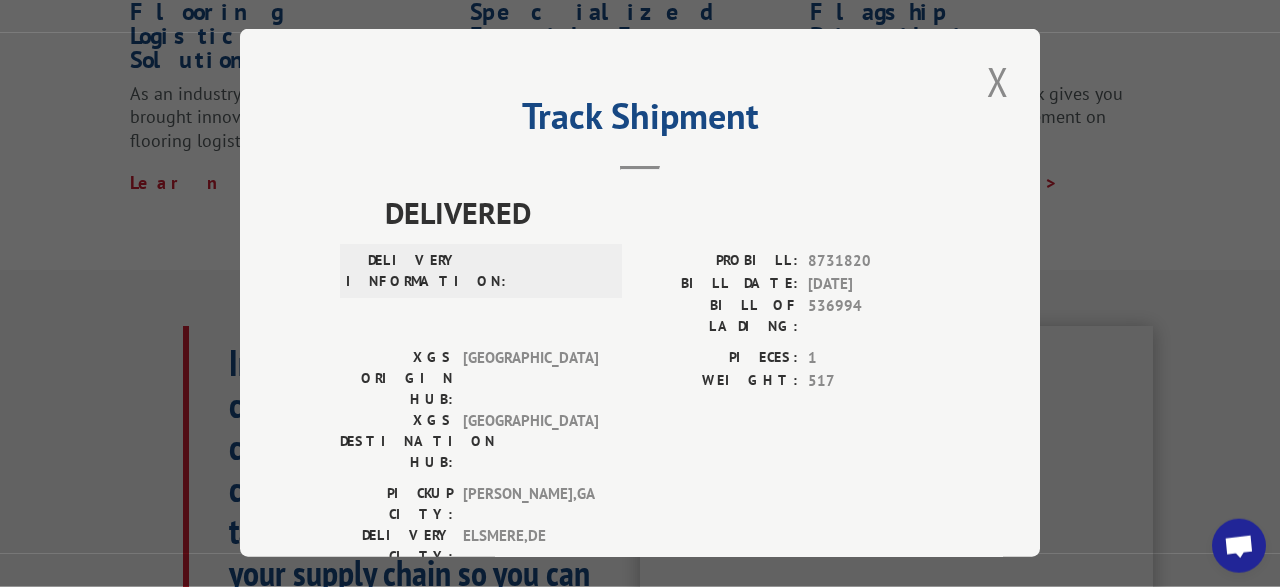 scroll, scrollTop: 728, scrollLeft: 0, axis: vertical 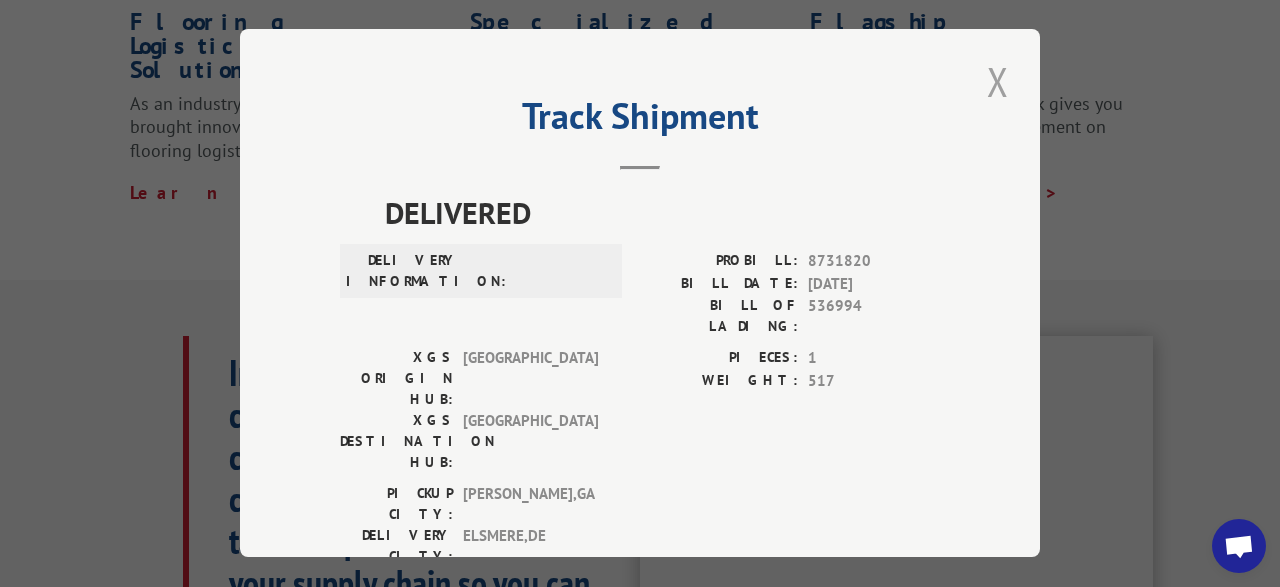 click at bounding box center (998, 81) 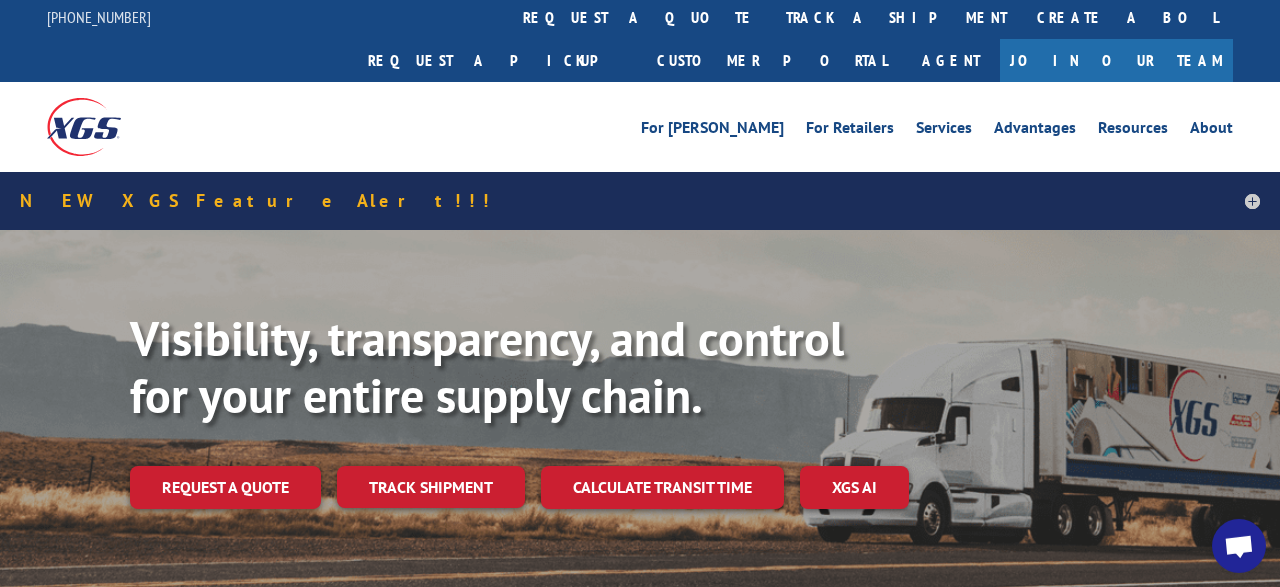 scroll, scrollTop: 0, scrollLeft: 0, axis: both 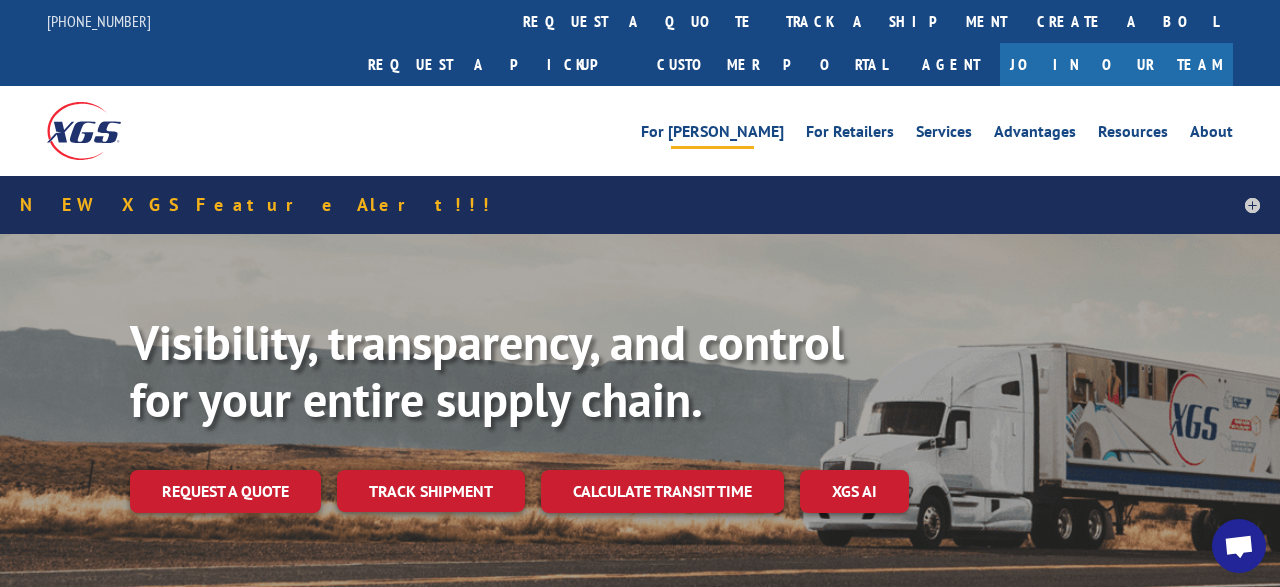 click on "For [PERSON_NAME]" at bounding box center (712, 135) 